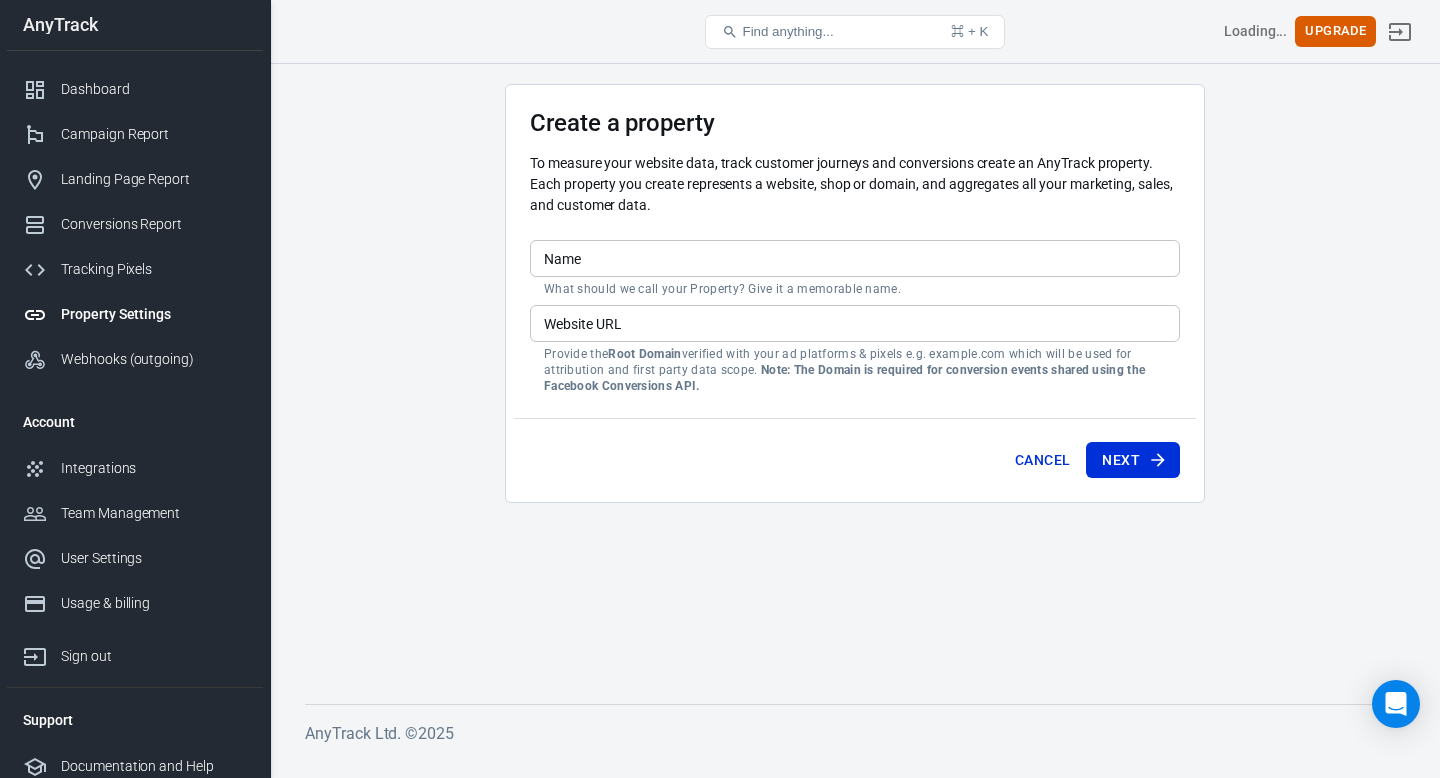 scroll, scrollTop: 0, scrollLeft: 0, axis: both 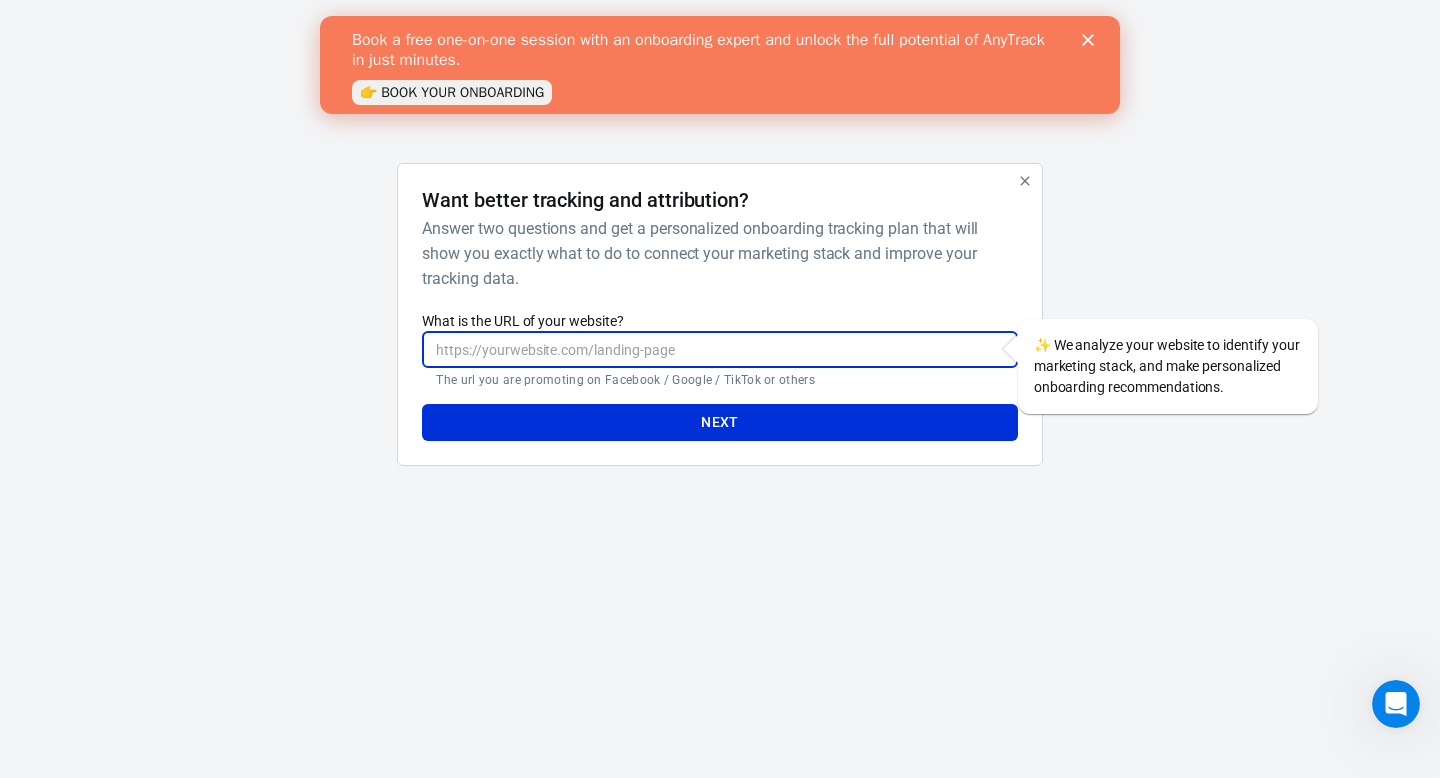 click on "What is the URL of your website?" at bounding box center [719, 349] 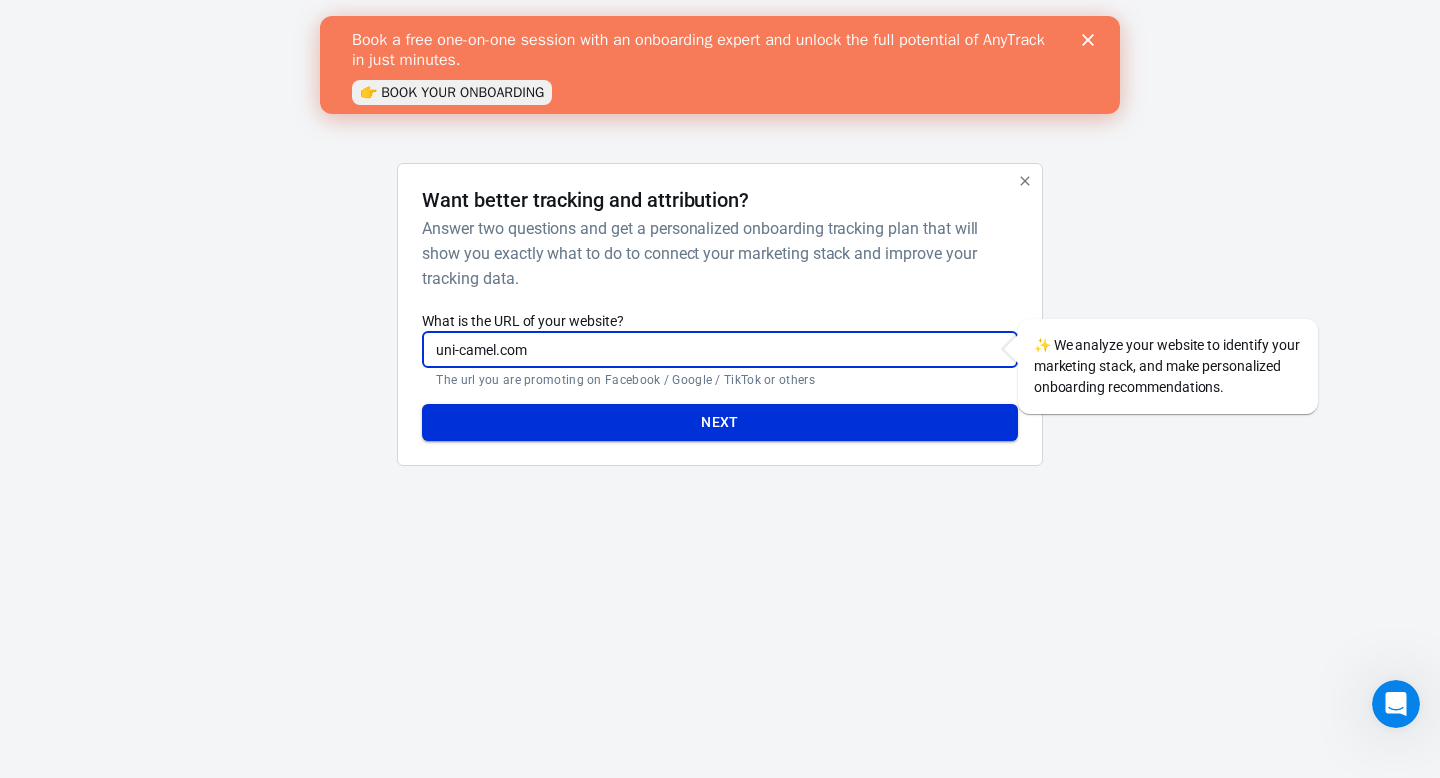 type on "uni-camel.com" 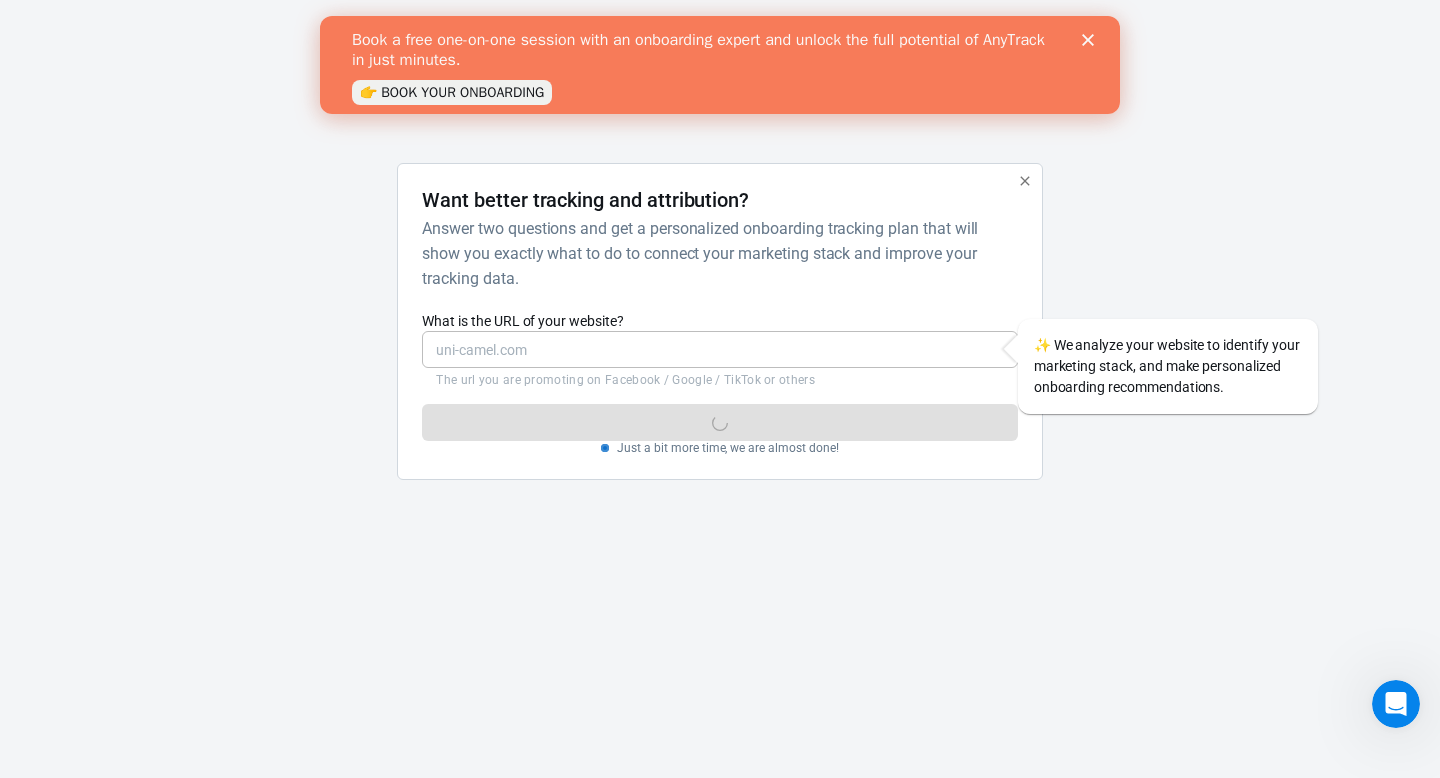 click on "Book a free one-on-one session with an onboarding expert and unlock the full potential of AnyTrack in just minutes. 👉 BOOK YOUR ONBOARDING" at bounding box center [720, 65] 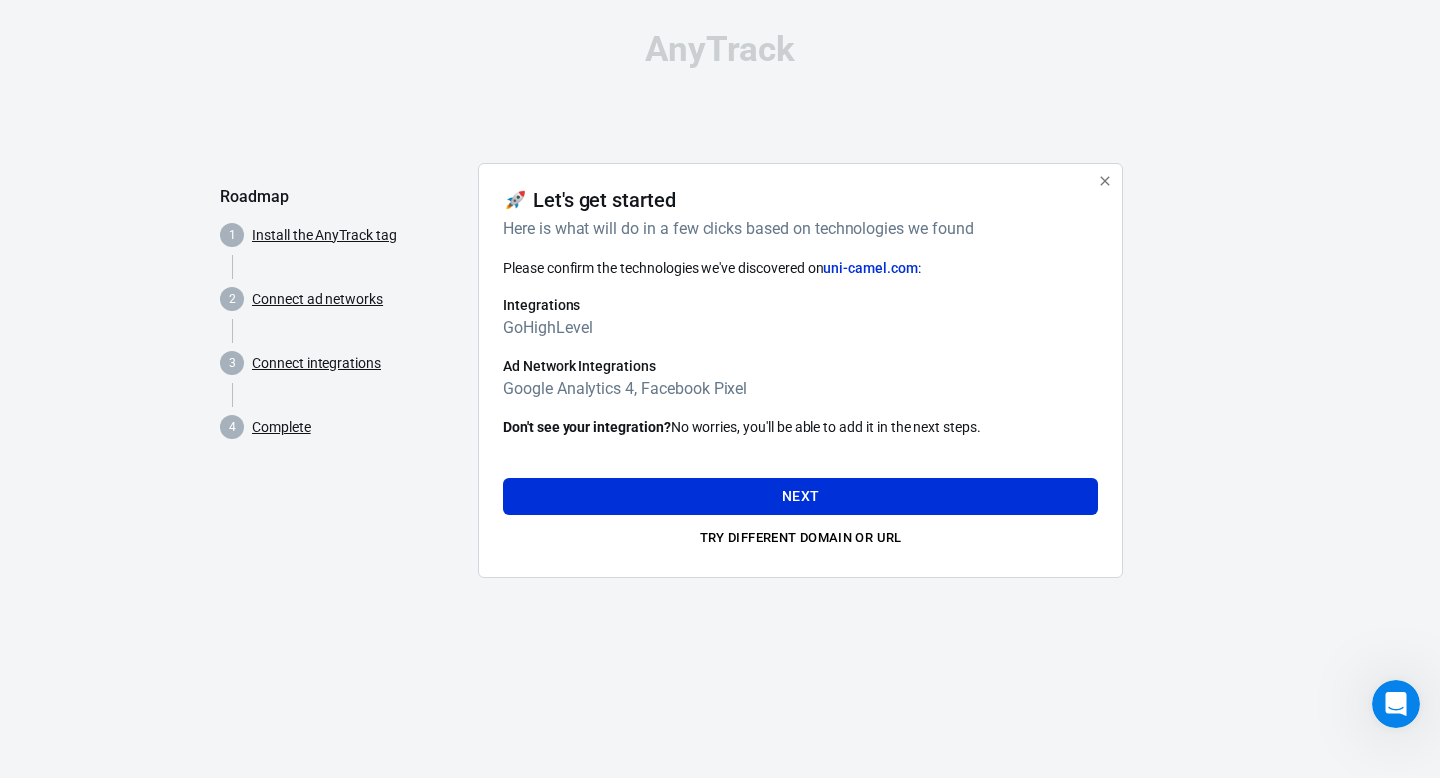 click on "GoHighLevel" at bounding box center (800, 327) 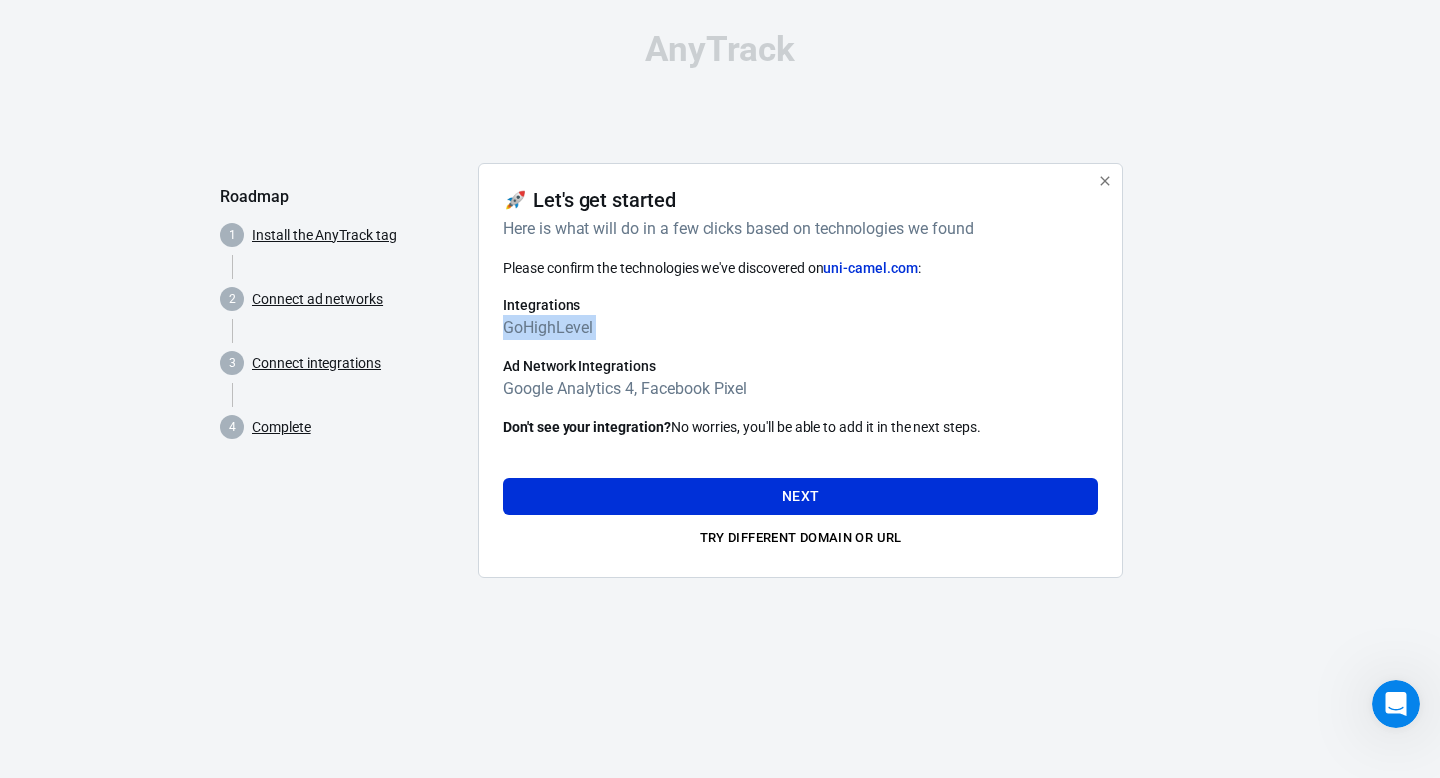 click on "GoHighLevel" at bounding box center (800, 327) 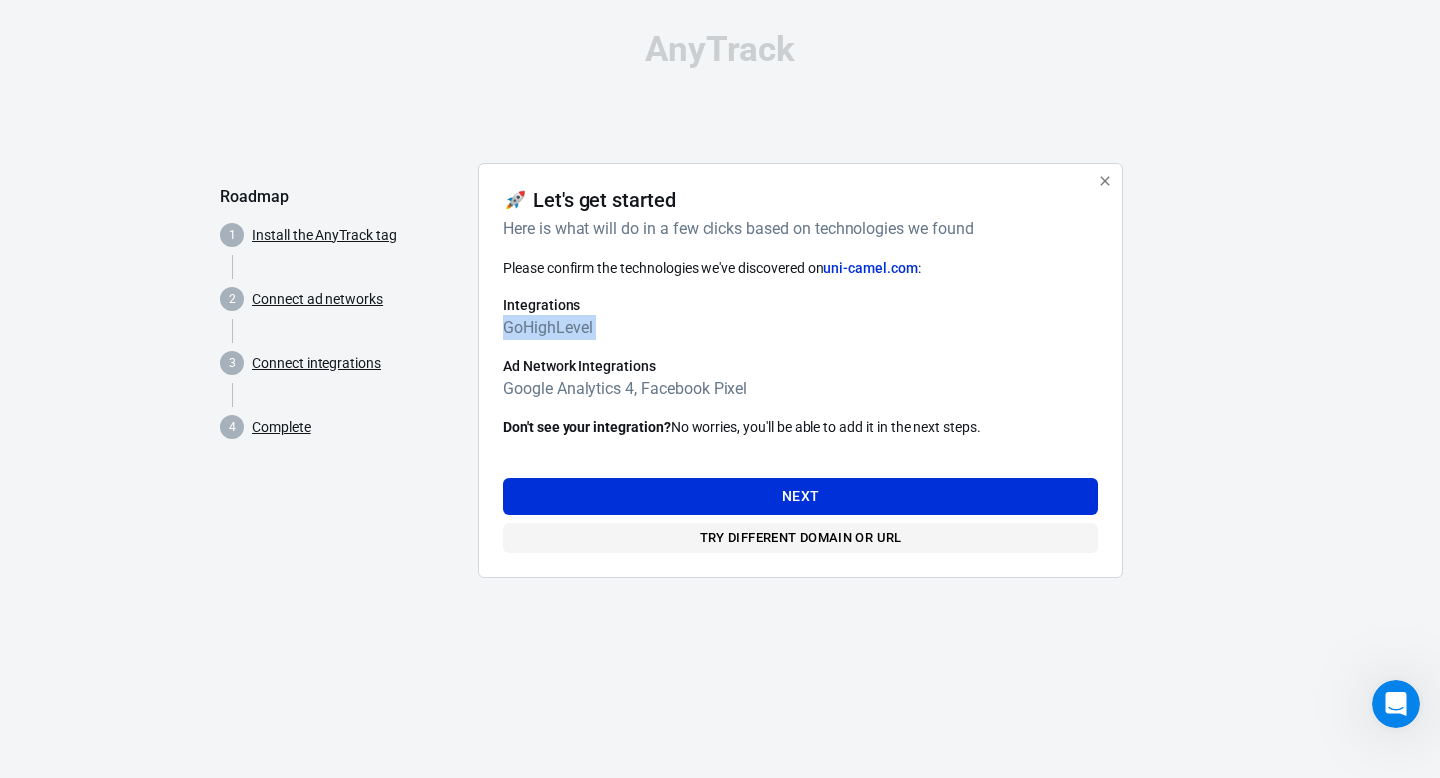 drag, startPoint x: 723, startPoint y: 501, endPoint x: 712, endPoint y: 527, distance: 28.231188 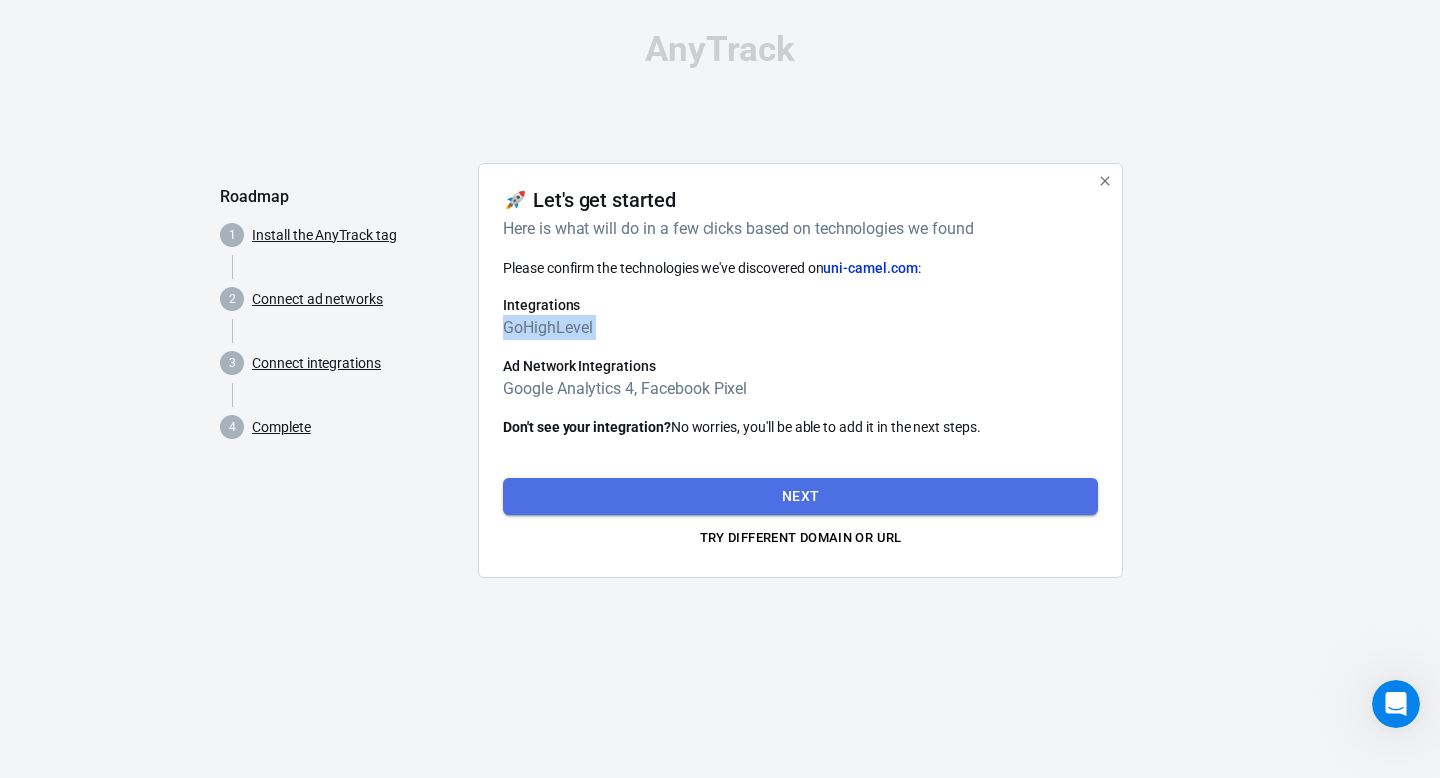 click on "Next" at bounding box center (800, 496) 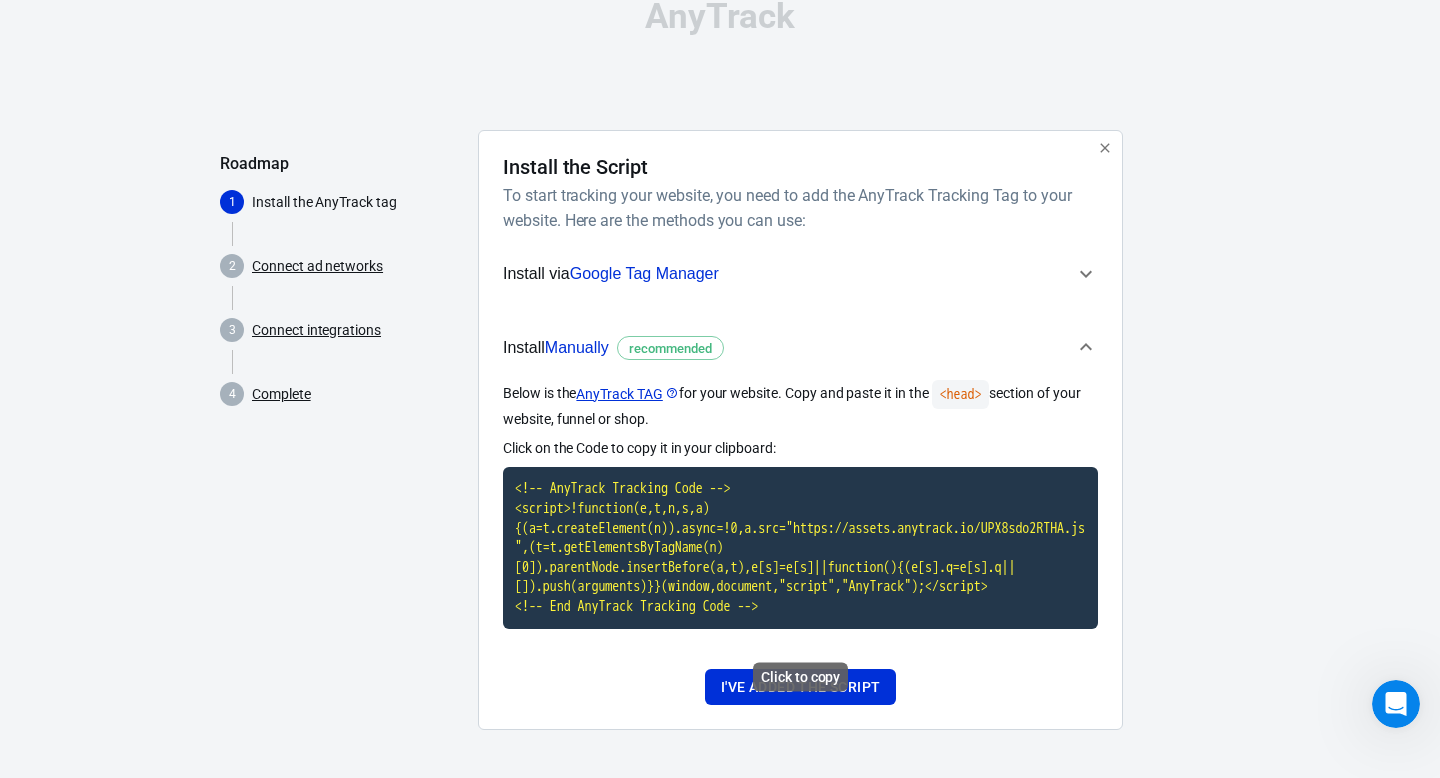 scroll, scrollTop: 53, scrollLeft: 0, axis: vertical 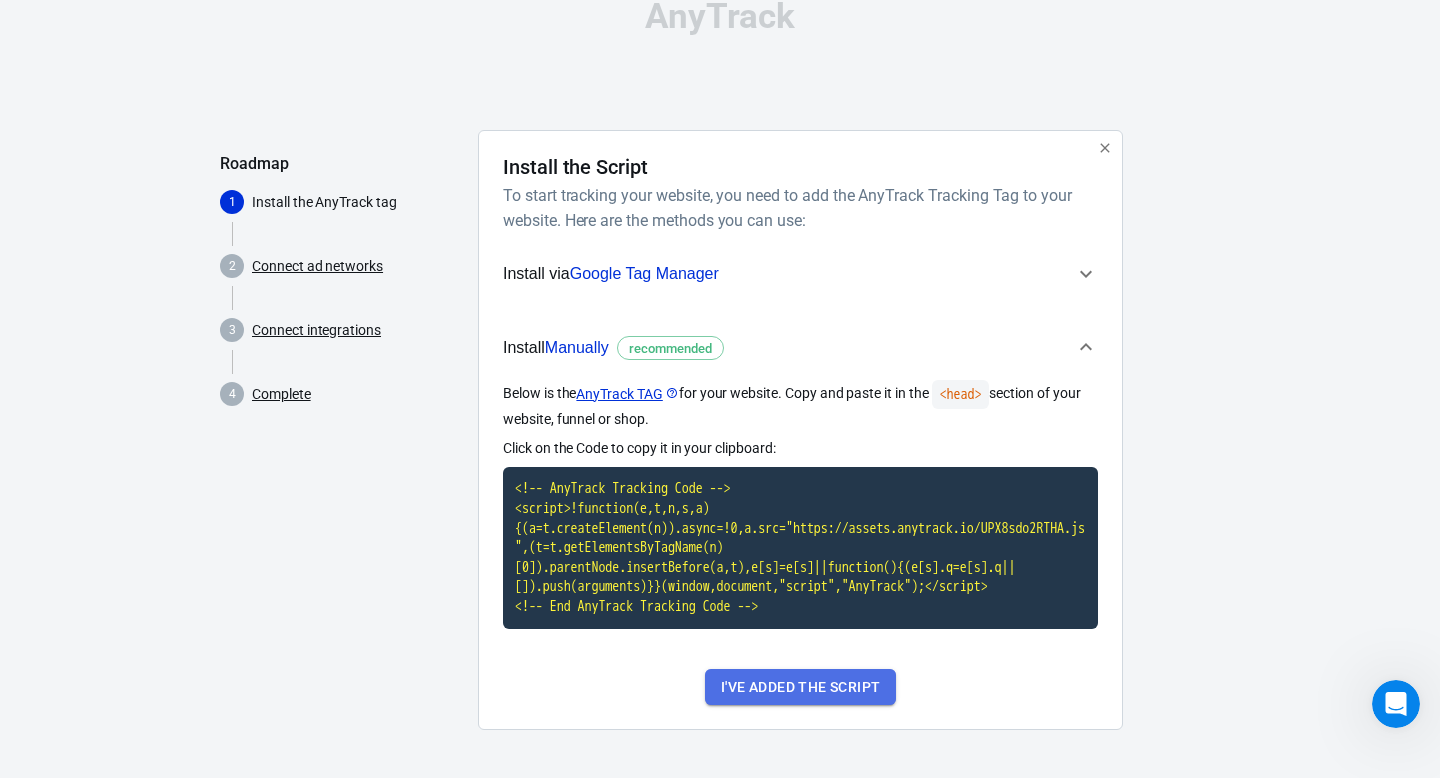 click on "I've added the script" at bounding box center [800, 687] 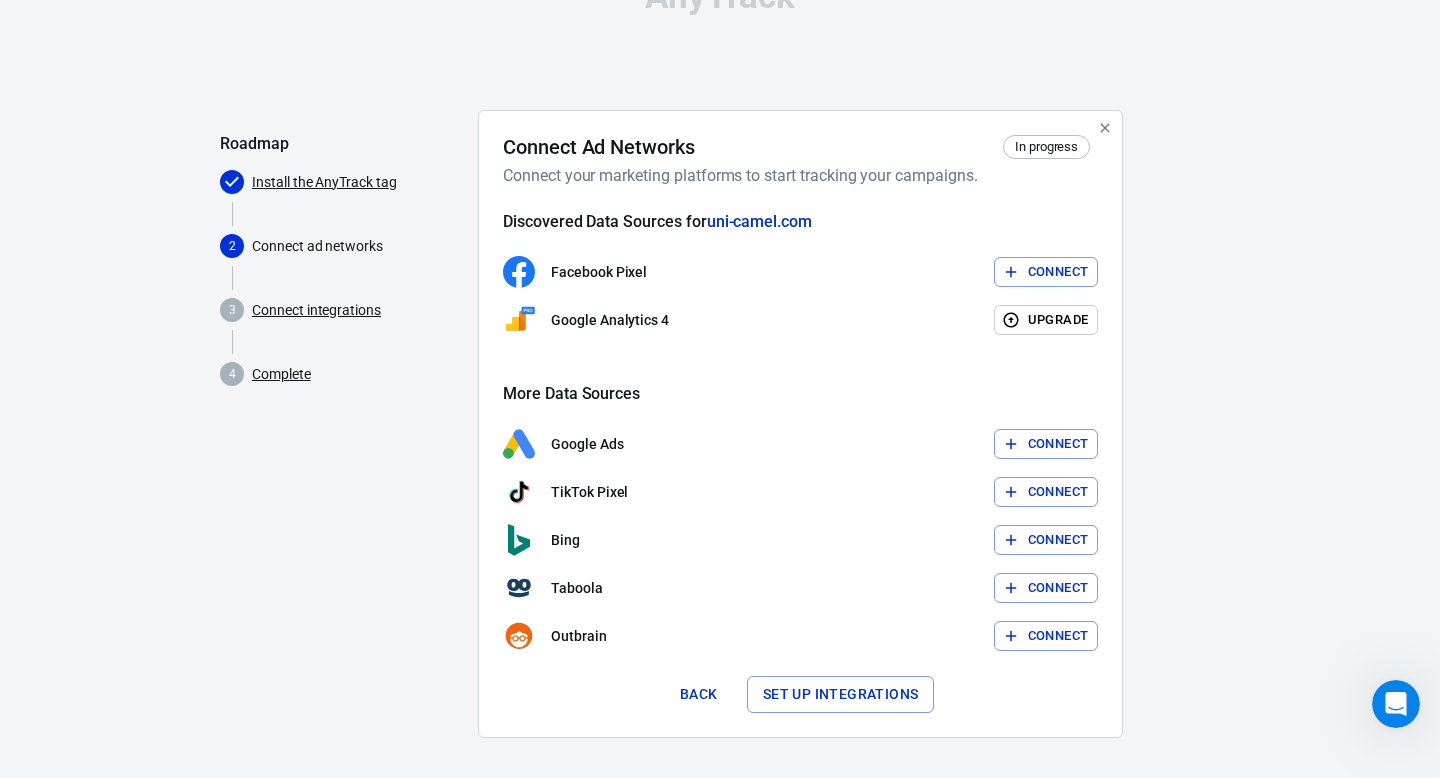 scroll, scrollTop: 60, scrollLeft: 0, axis: vertical 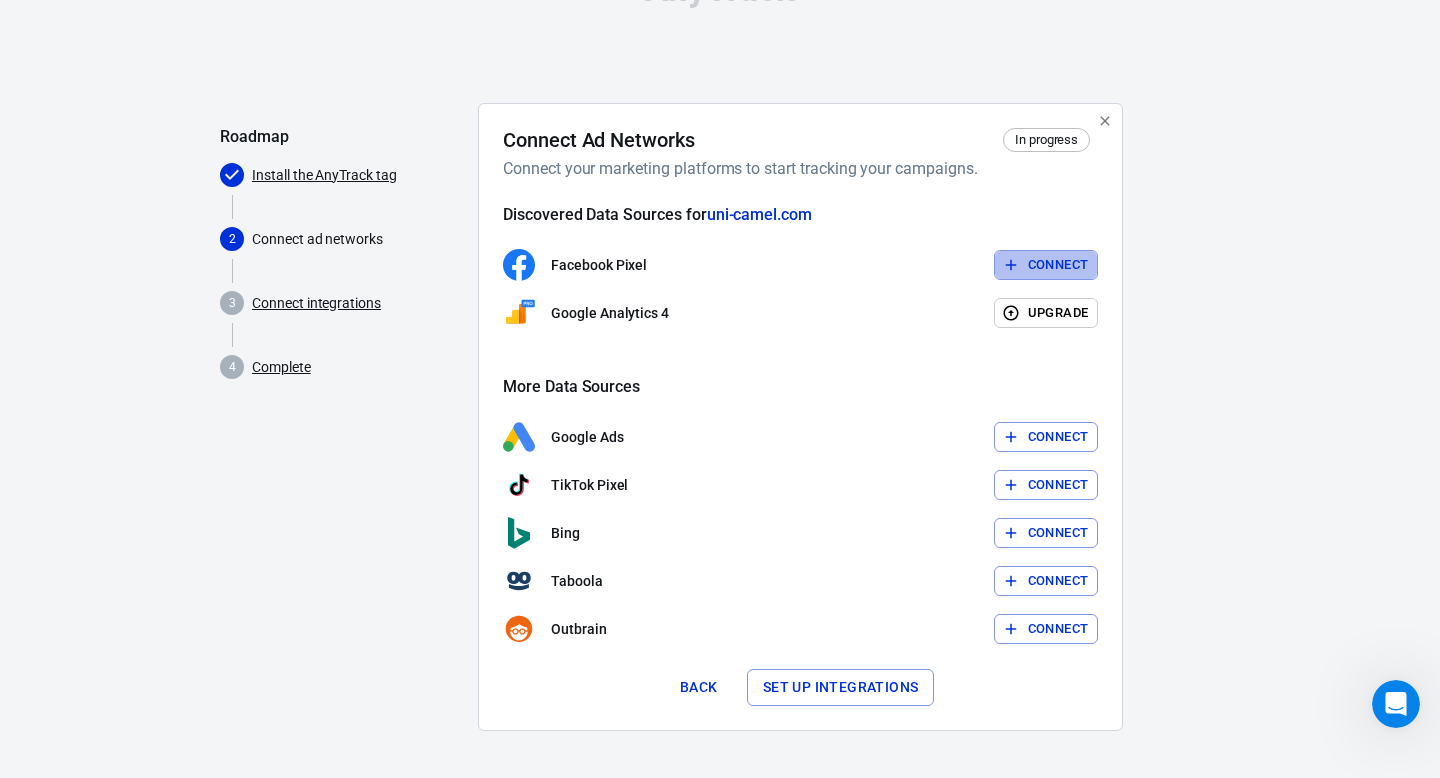 click 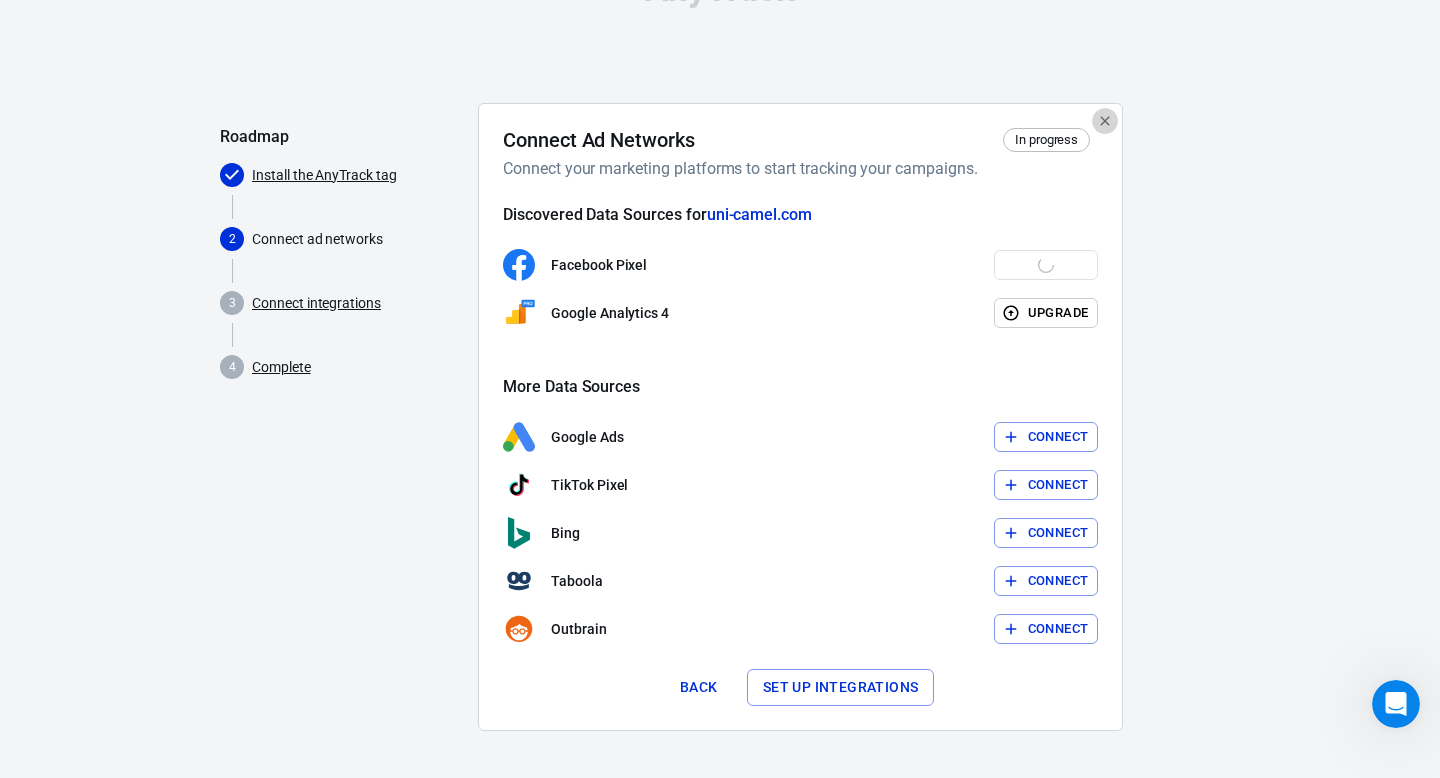 click 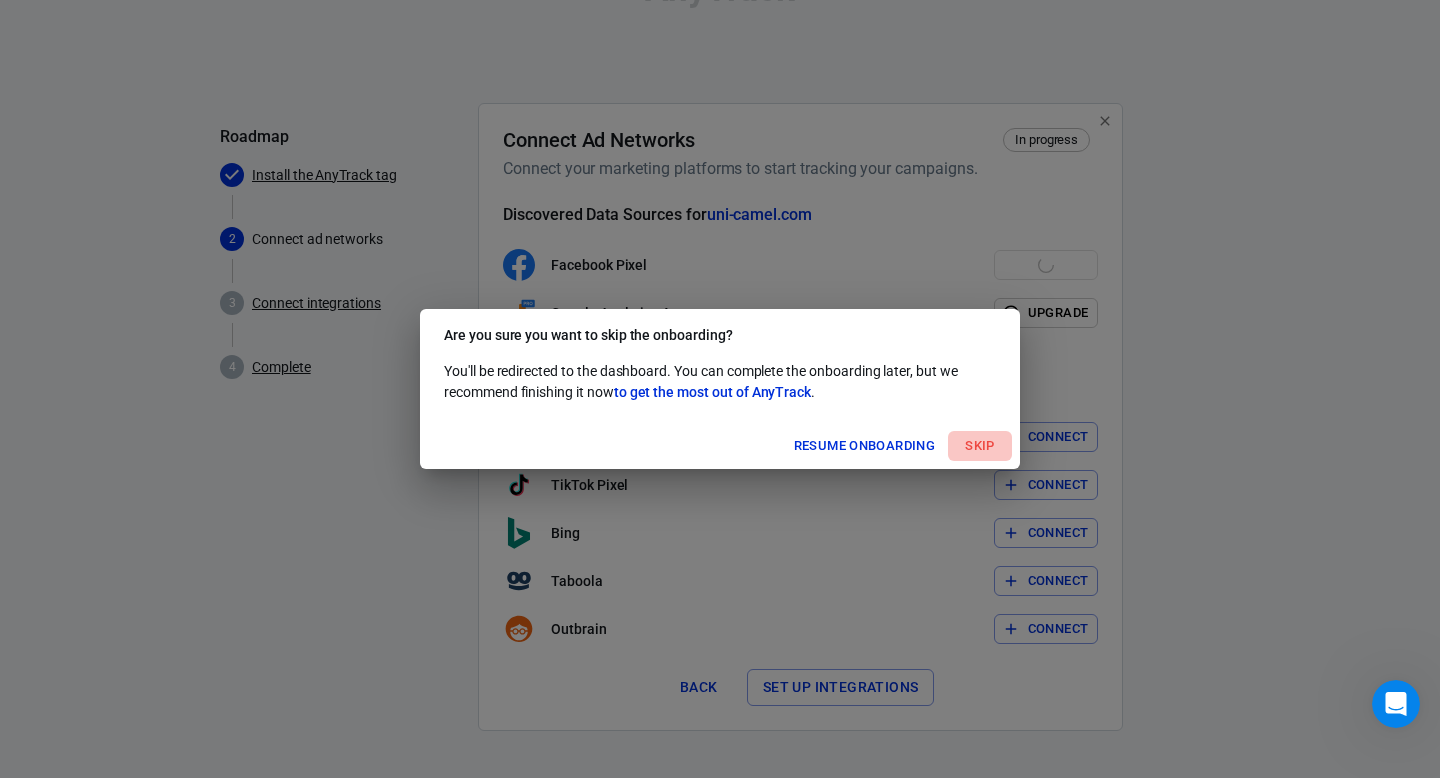 click on "Skip" at bounding box center (980, 446) 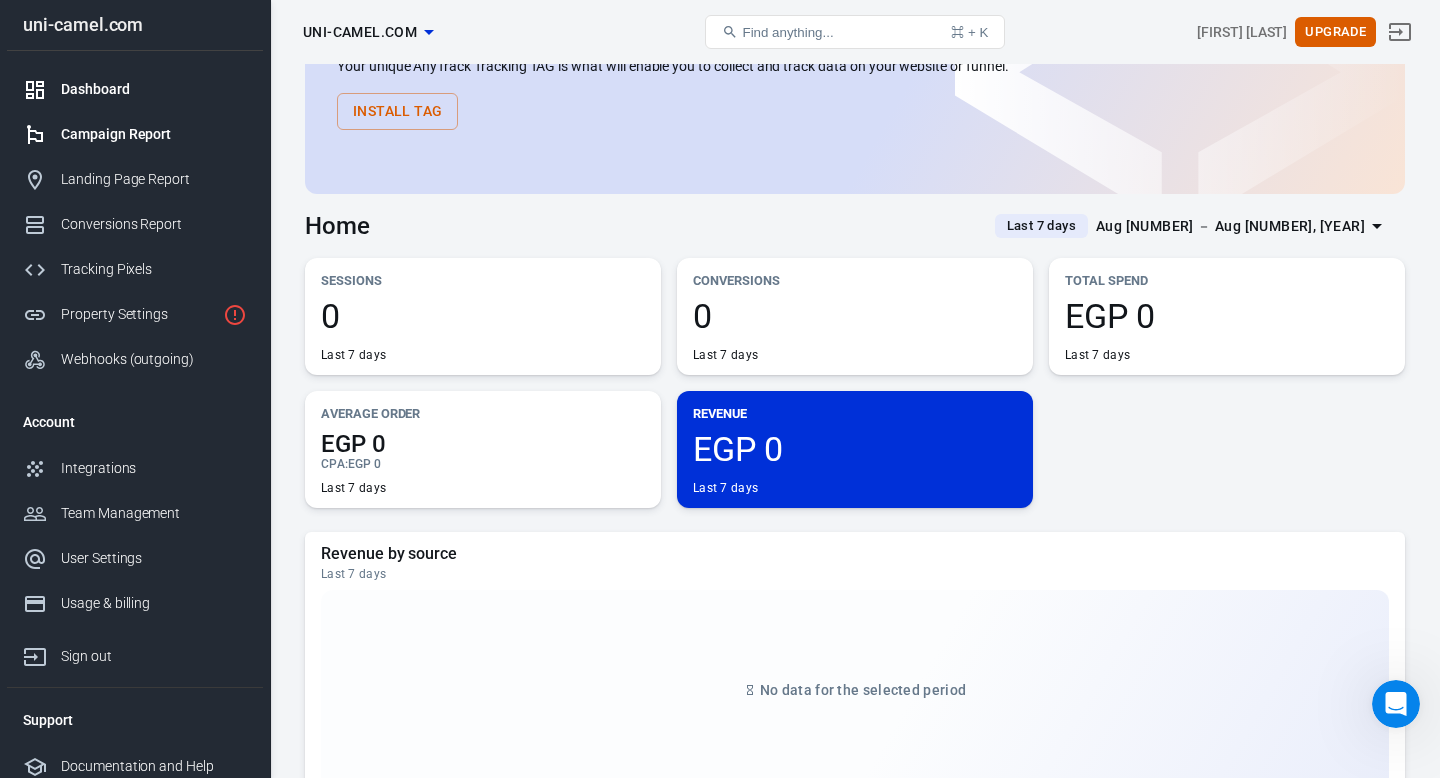 click on "Campaign Report" at bounding box center (154, 134) 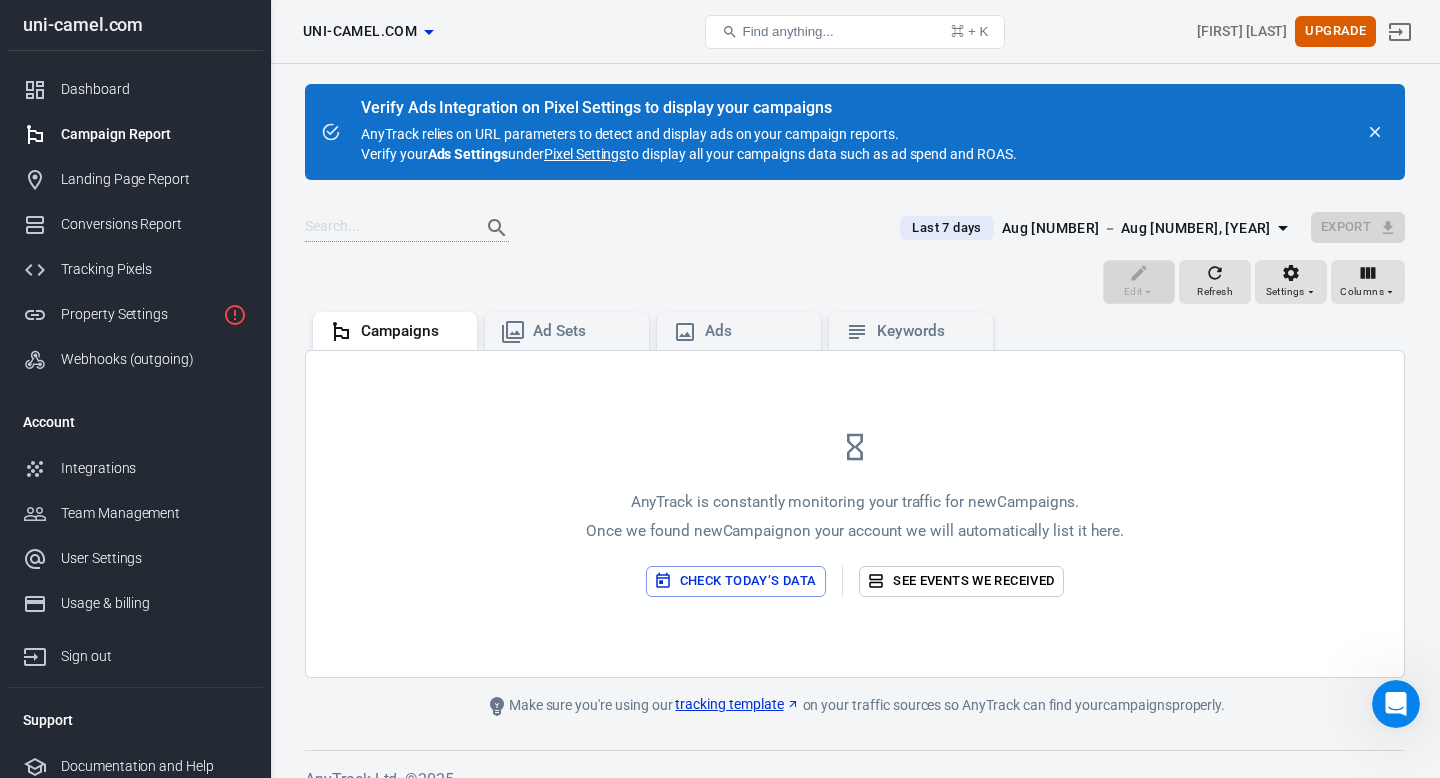 click on "AnyTrack is constantly monitoring your traffic for new  Campaigns . Once we found new  Campaign  on your account we will automatically list it here. Check today’s data See events we received" at bounding box center [855, 514] 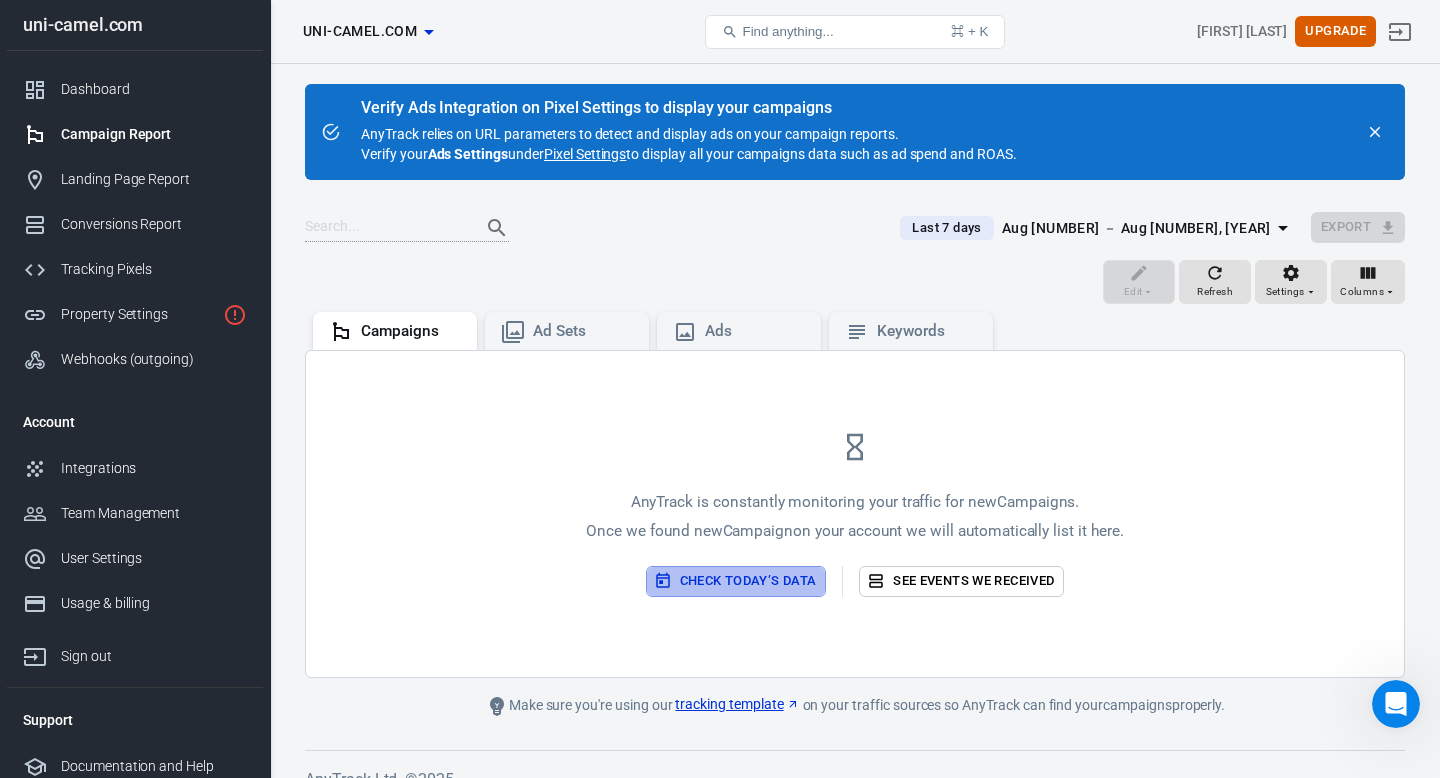 click on "Check today’s data" at bounding box center [736, 581] 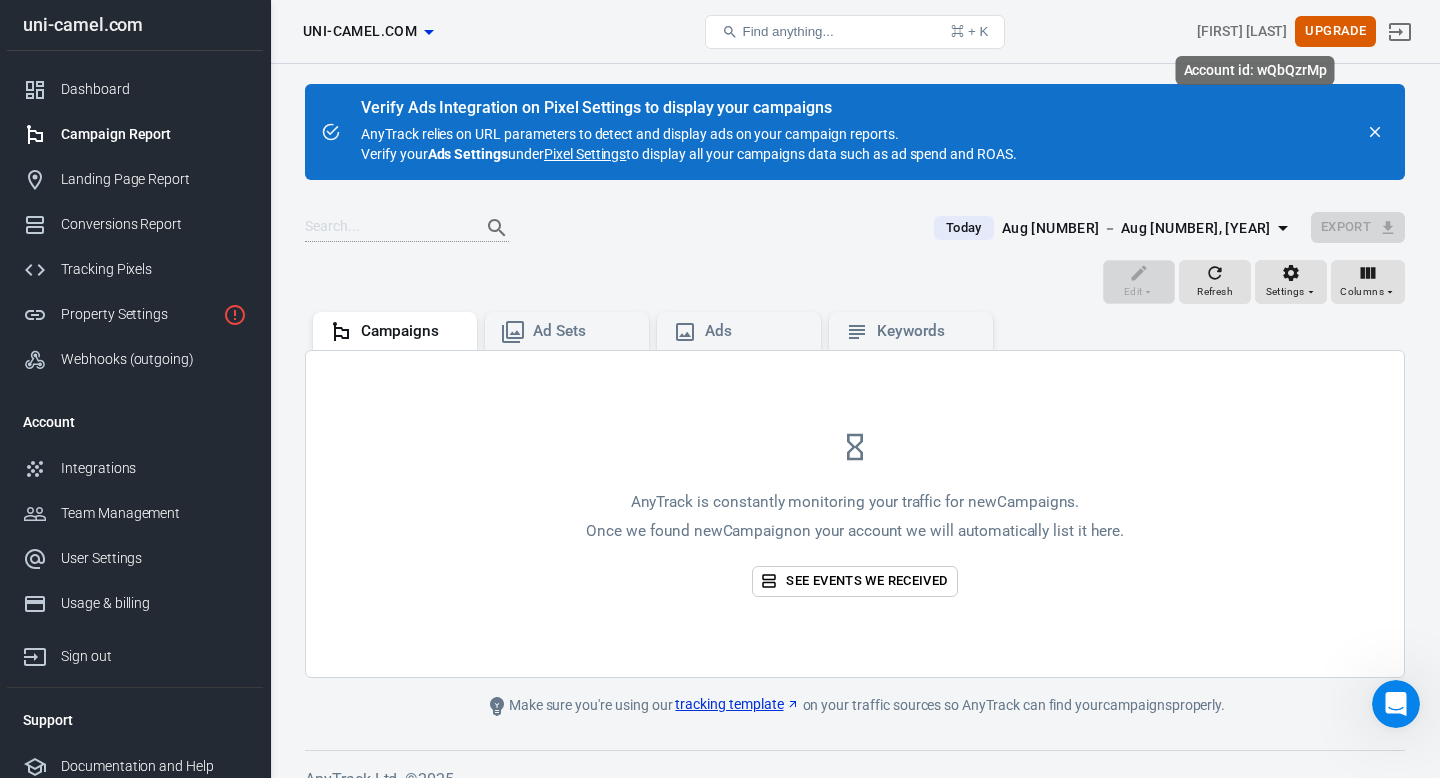 click on "[FIRST] [LAST]" at bounding box center [1242, 31] 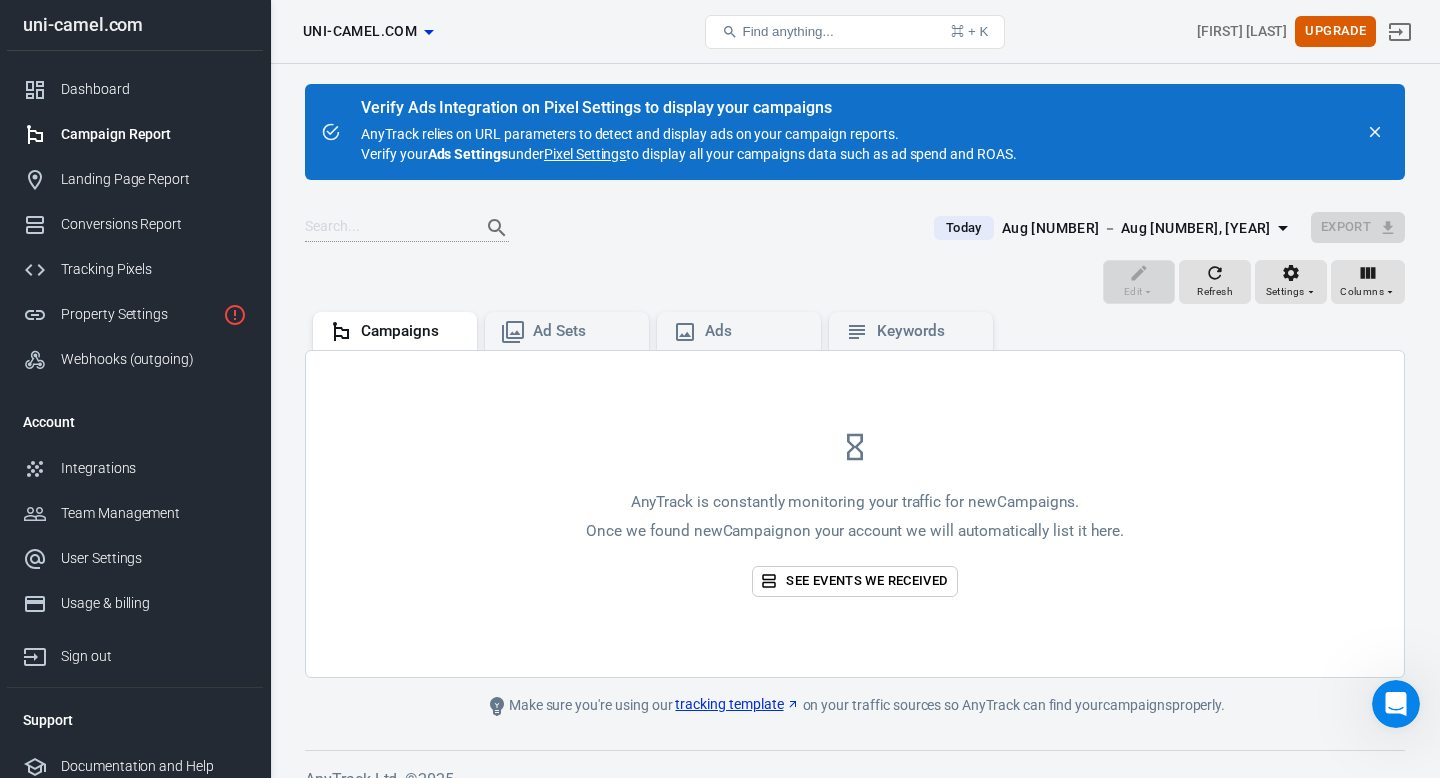 scroll, scrollTop: 25, scrollLeft: 0, axis: vertical 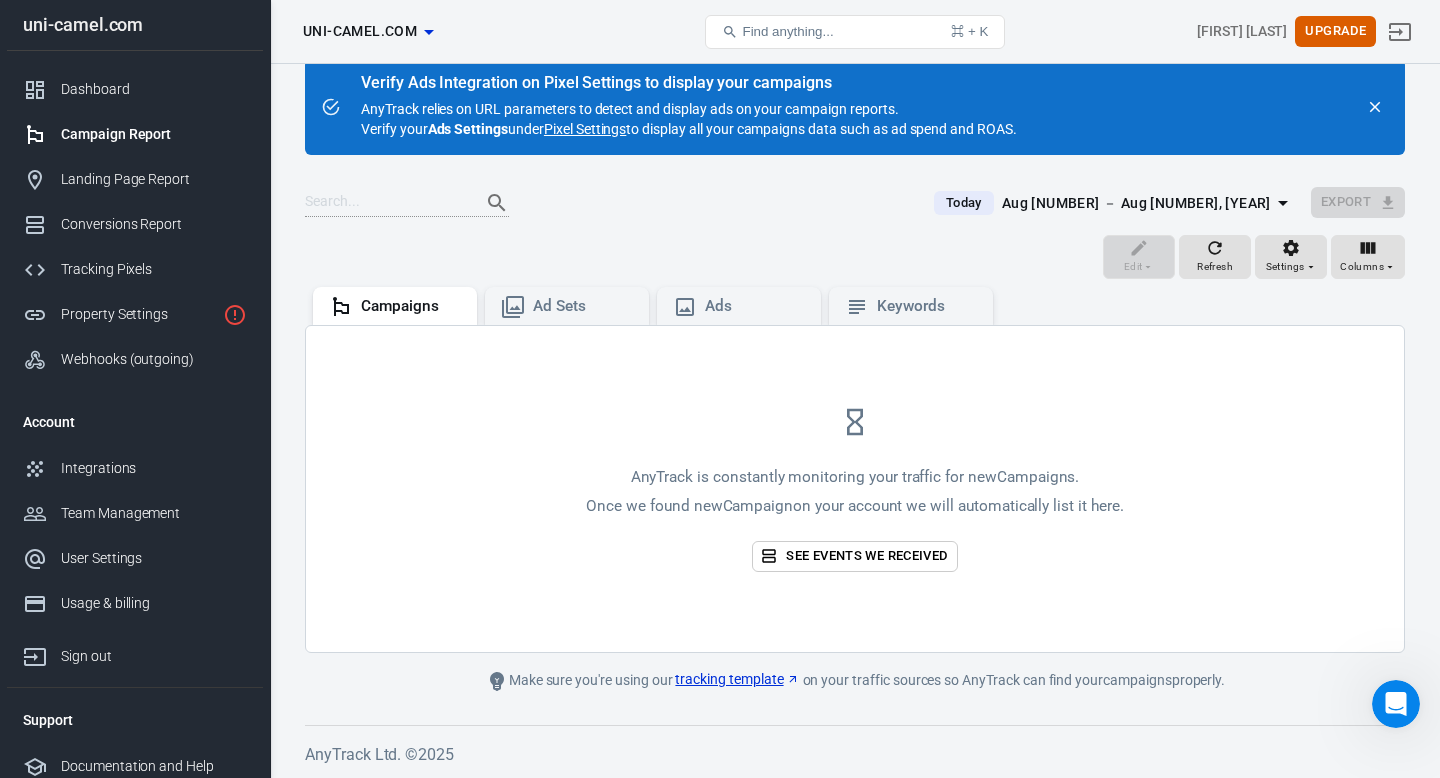 click on "tracking template" at bounding box center (737, 679) 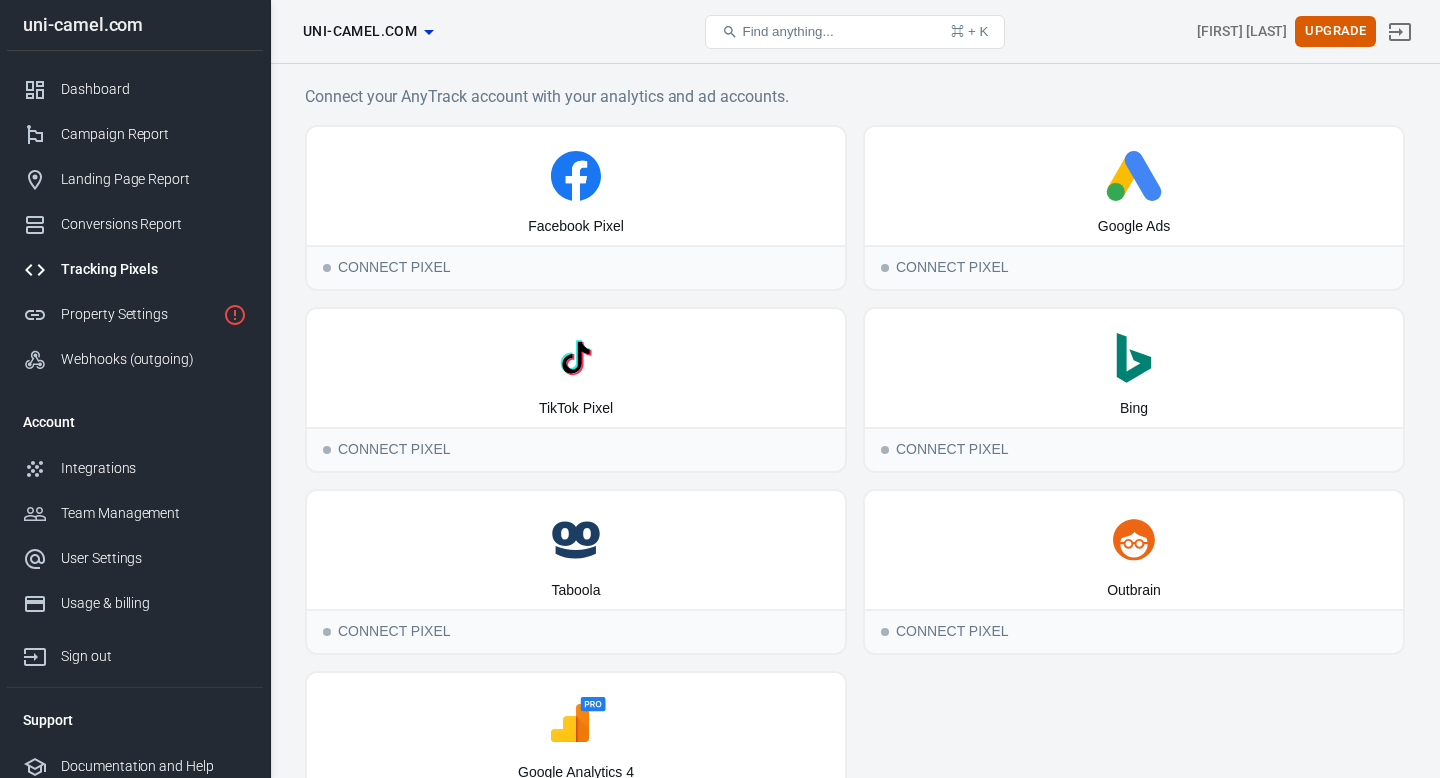 scroll, scrollTop: 0, scrollLeft: 0, axis: both 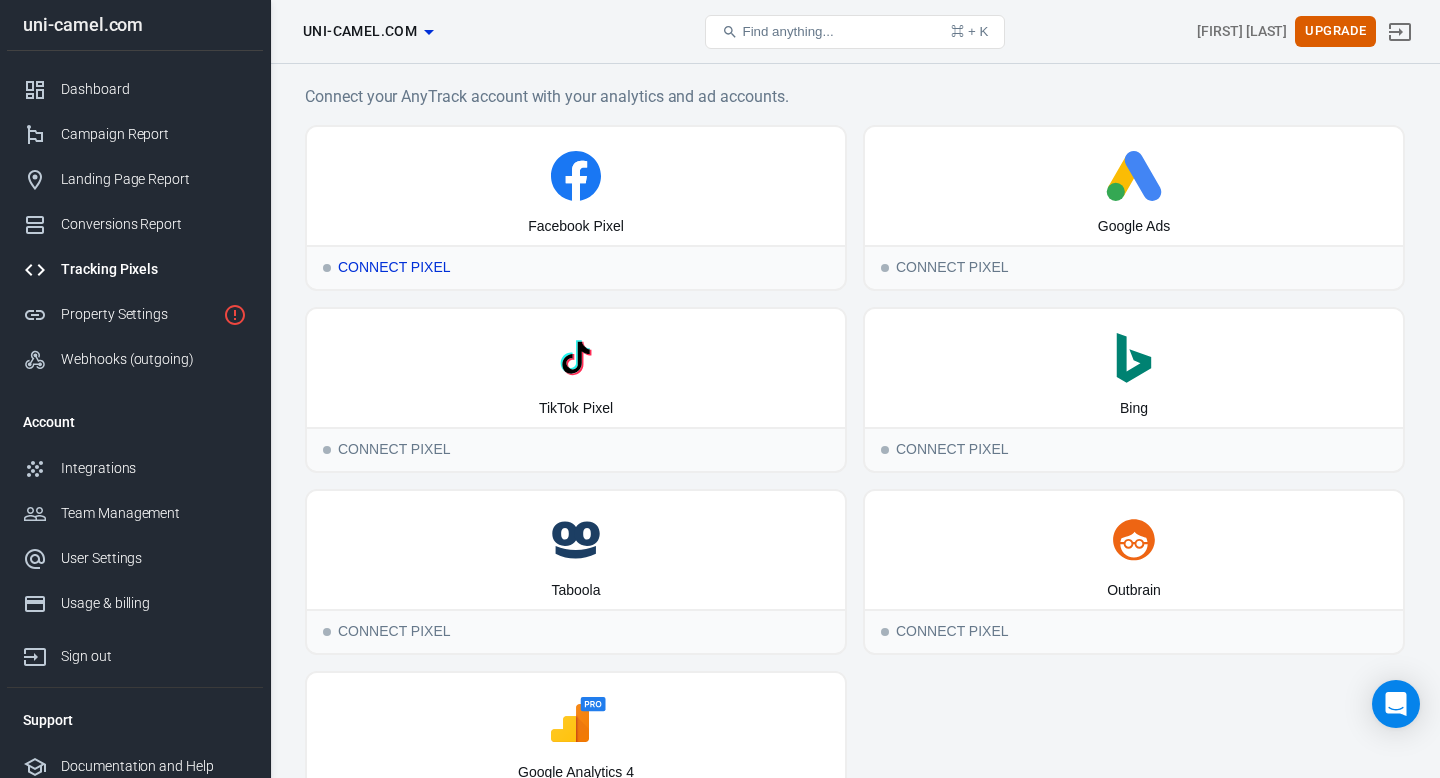 click on "Facebook Pixel" at bounding box center (576, 186) 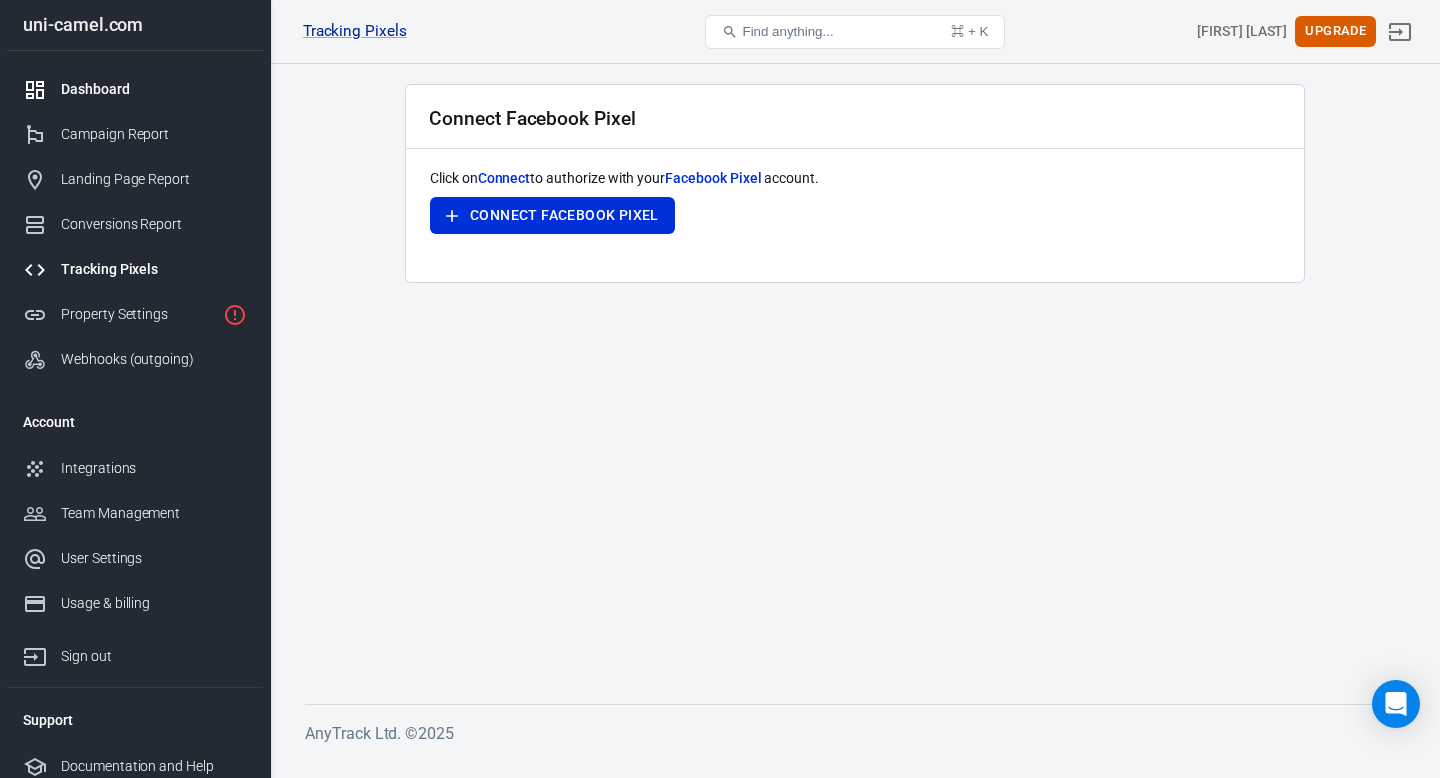 click on "Dashboard" at bounding box center (154, 89) 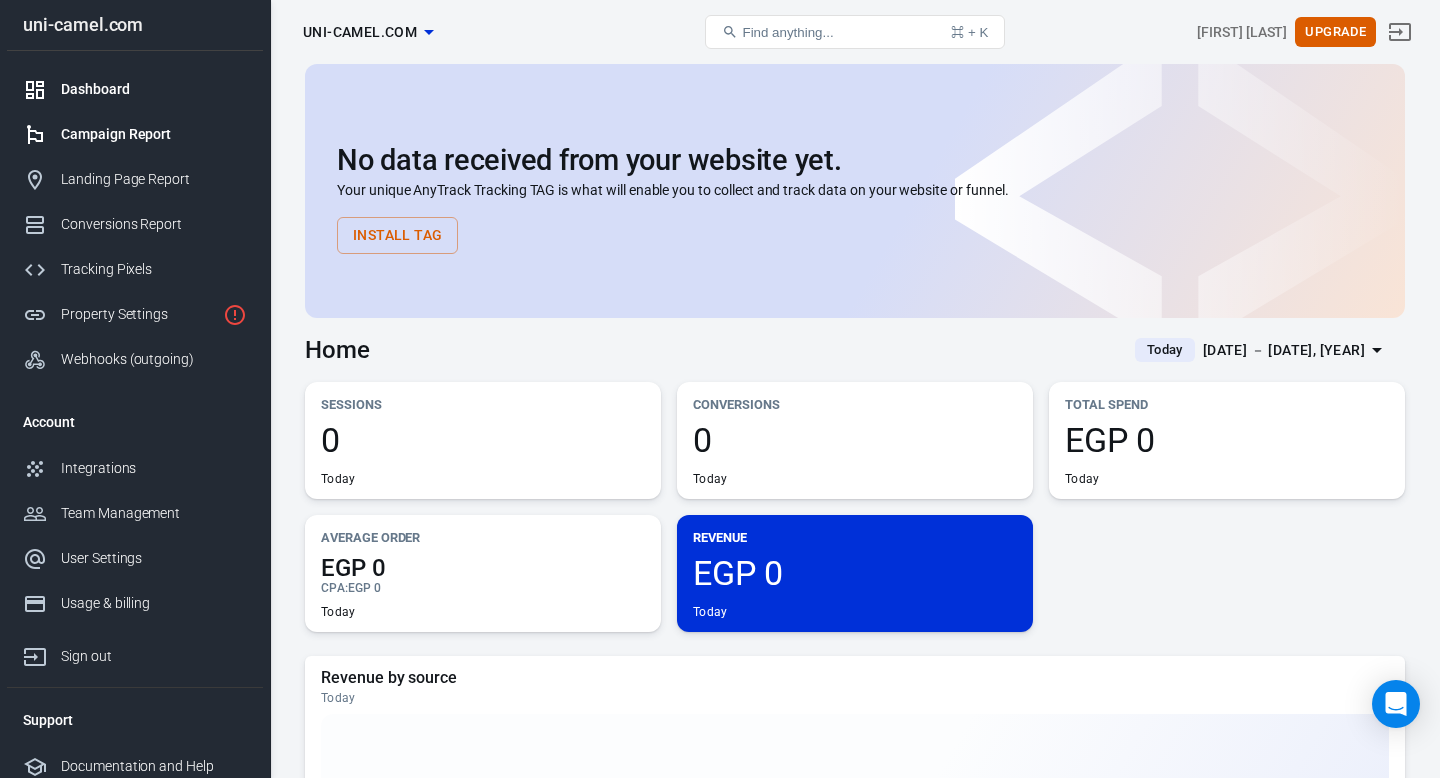 click on "Campaign Report" at bounding box center (135, 134) 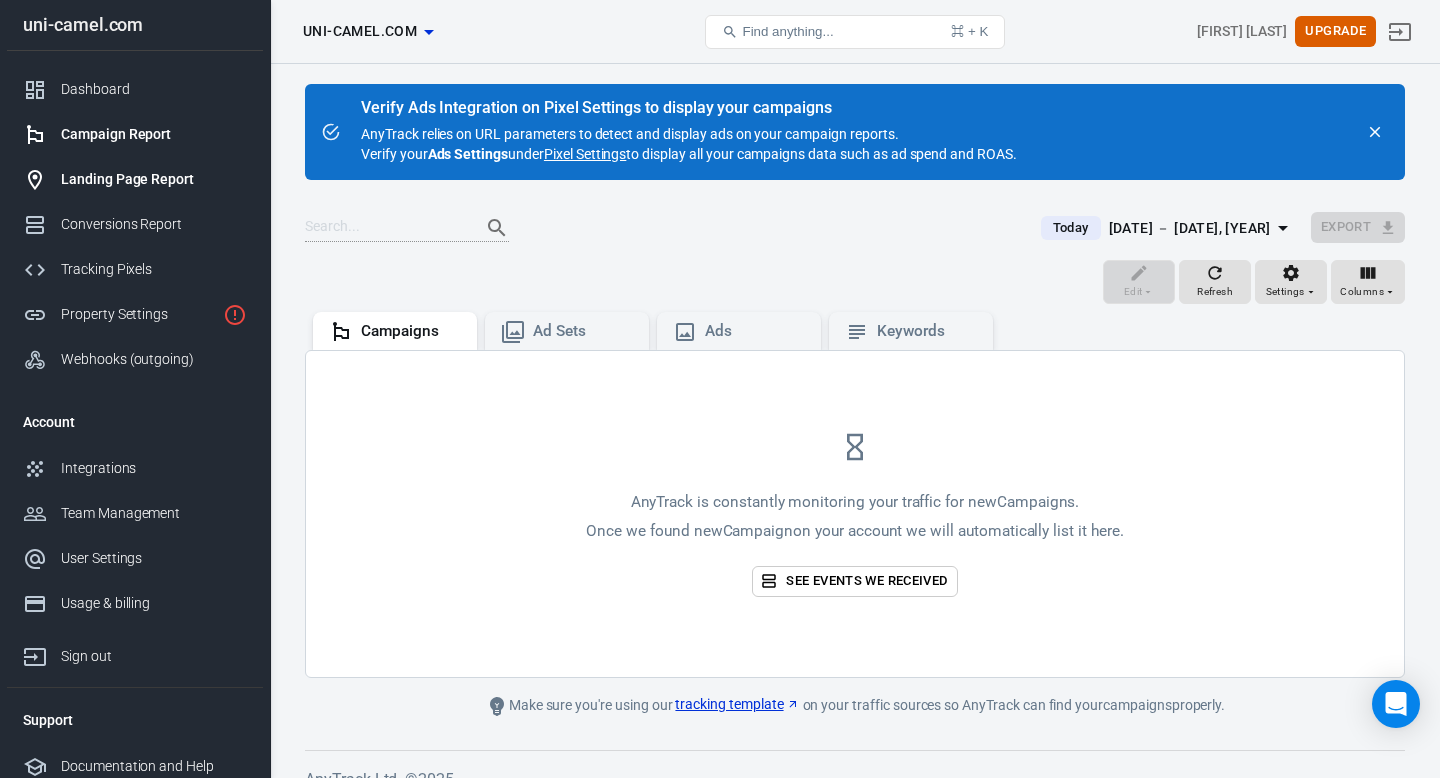click on "Landing Page Report" at bounding box center (135, 179) 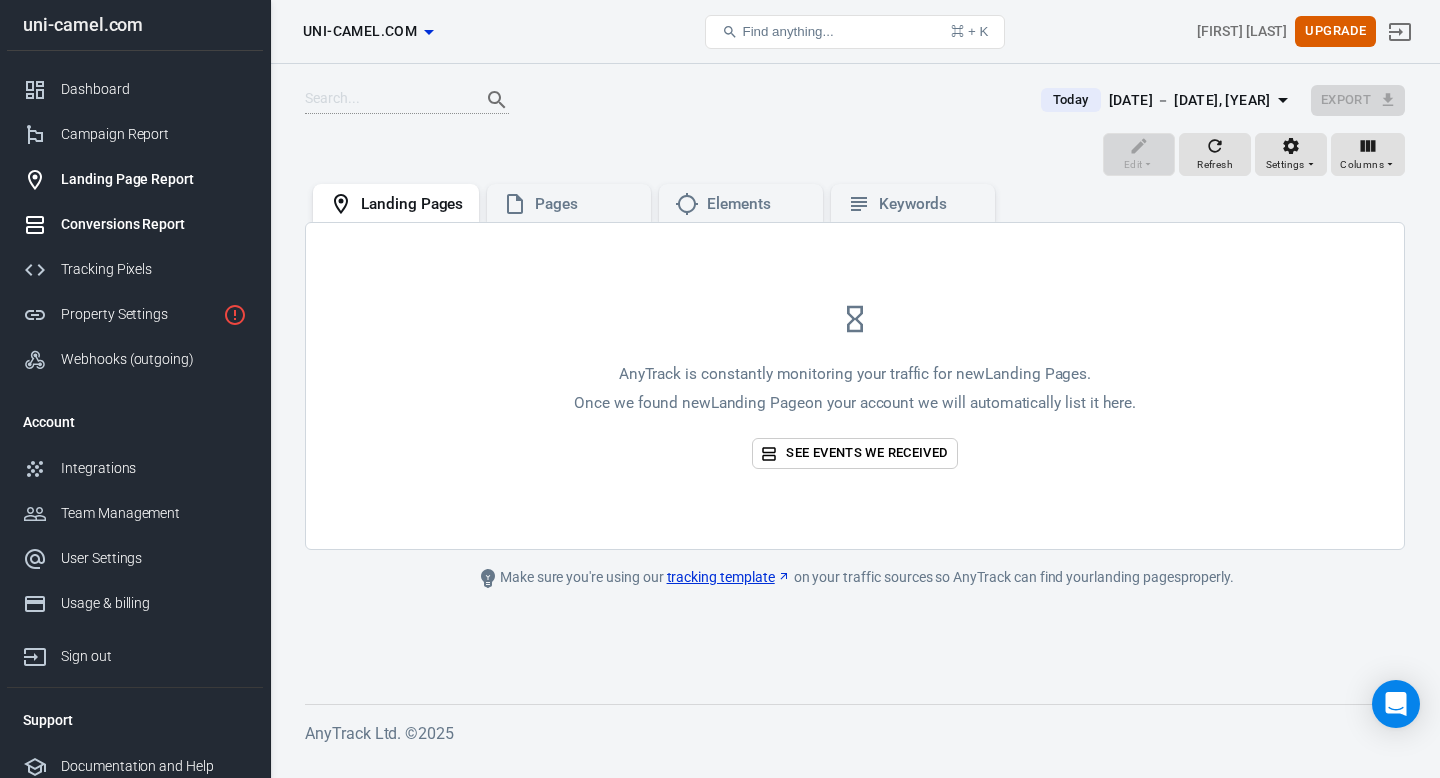 click on "Conversions Report" at bounding box center [135, 224] 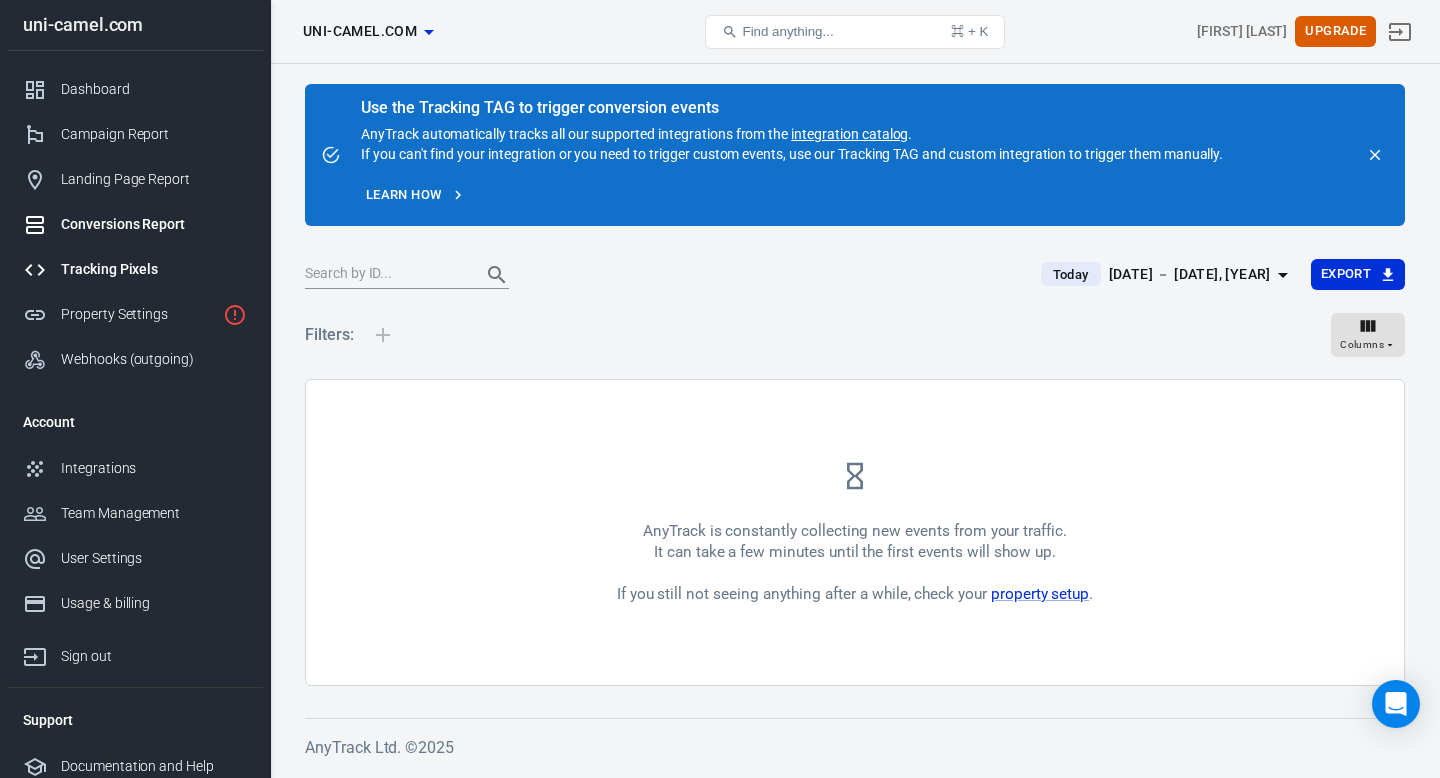 click on "Tracking Pixels" at bounding box center (154, 269) 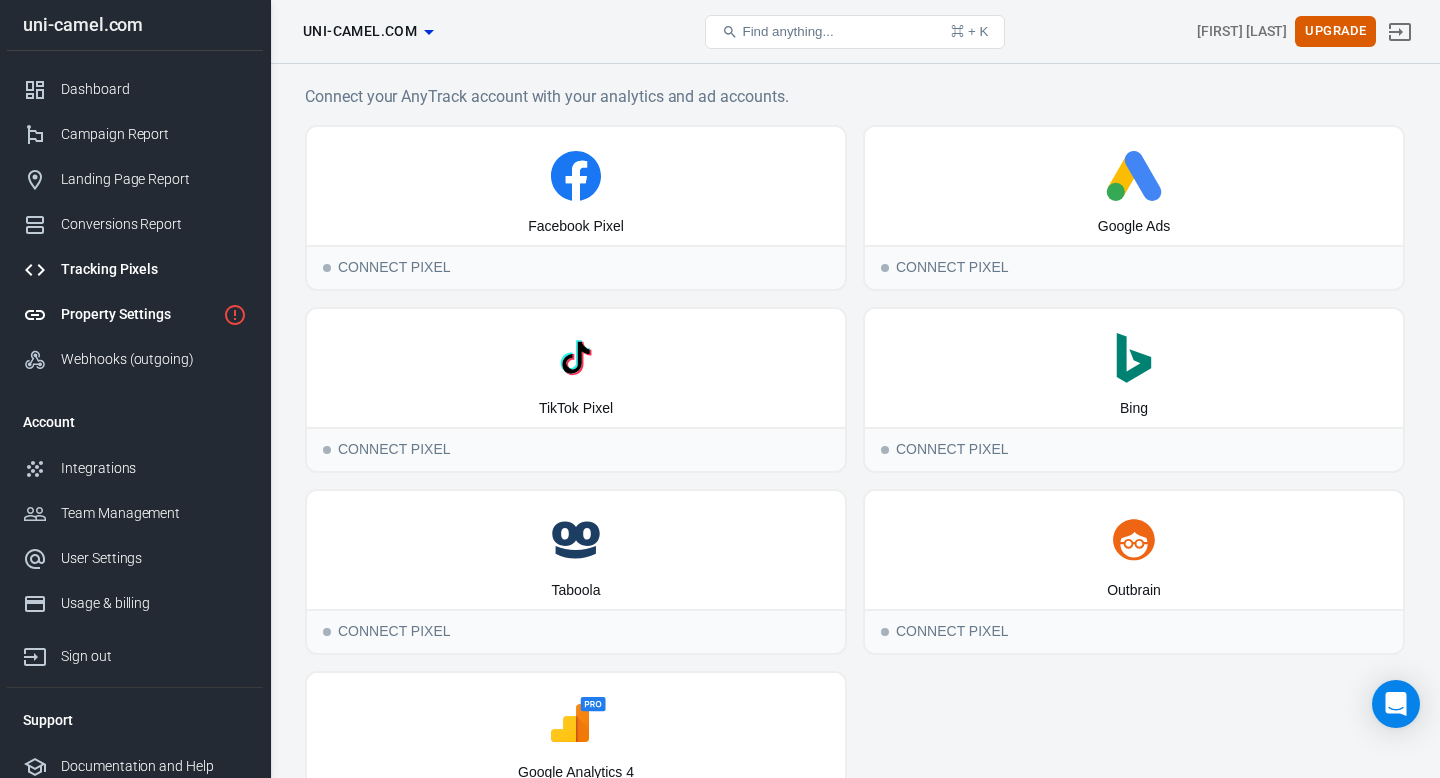 click on "Property Settings" at bounding box center [138, 314] 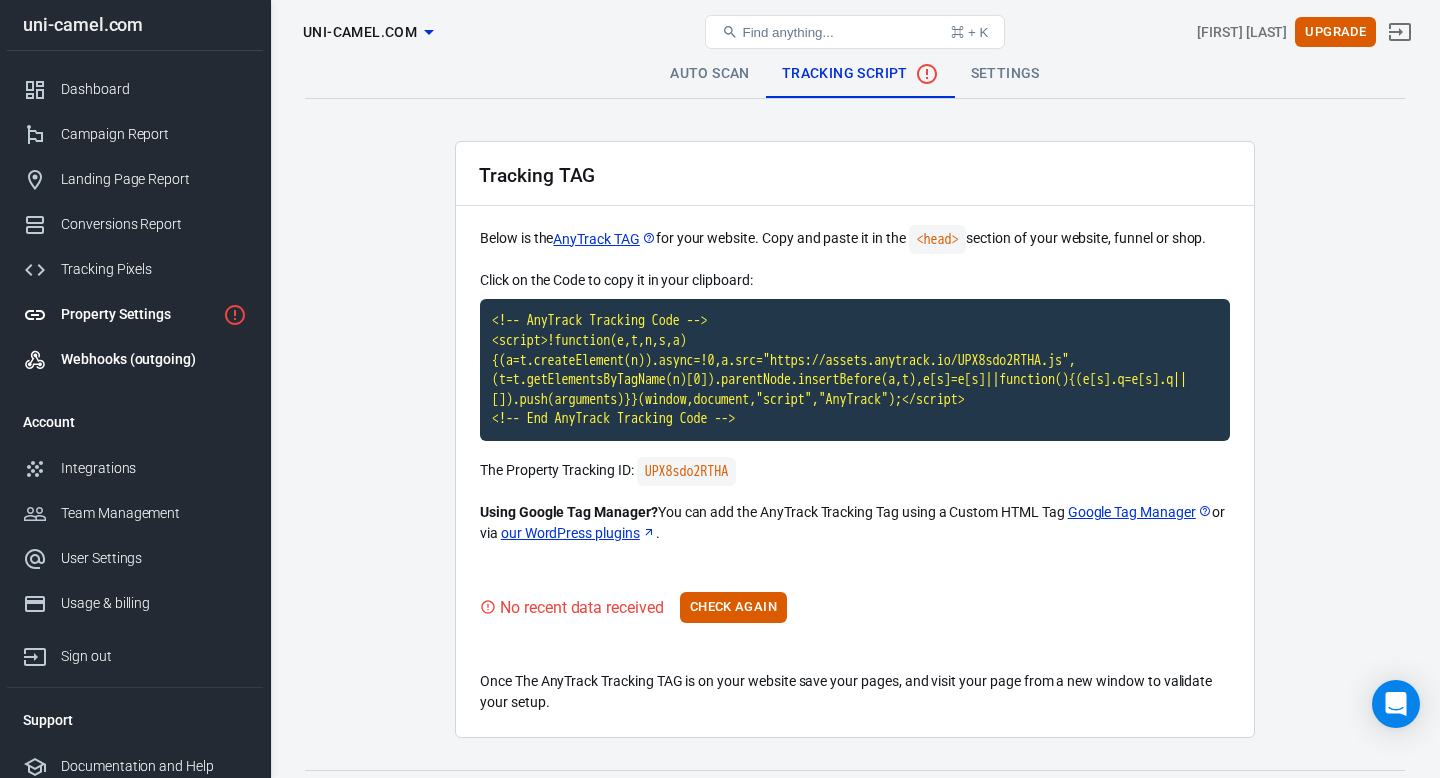 click on "Webhooks (outgoing)" at bounding box center (135, 359) 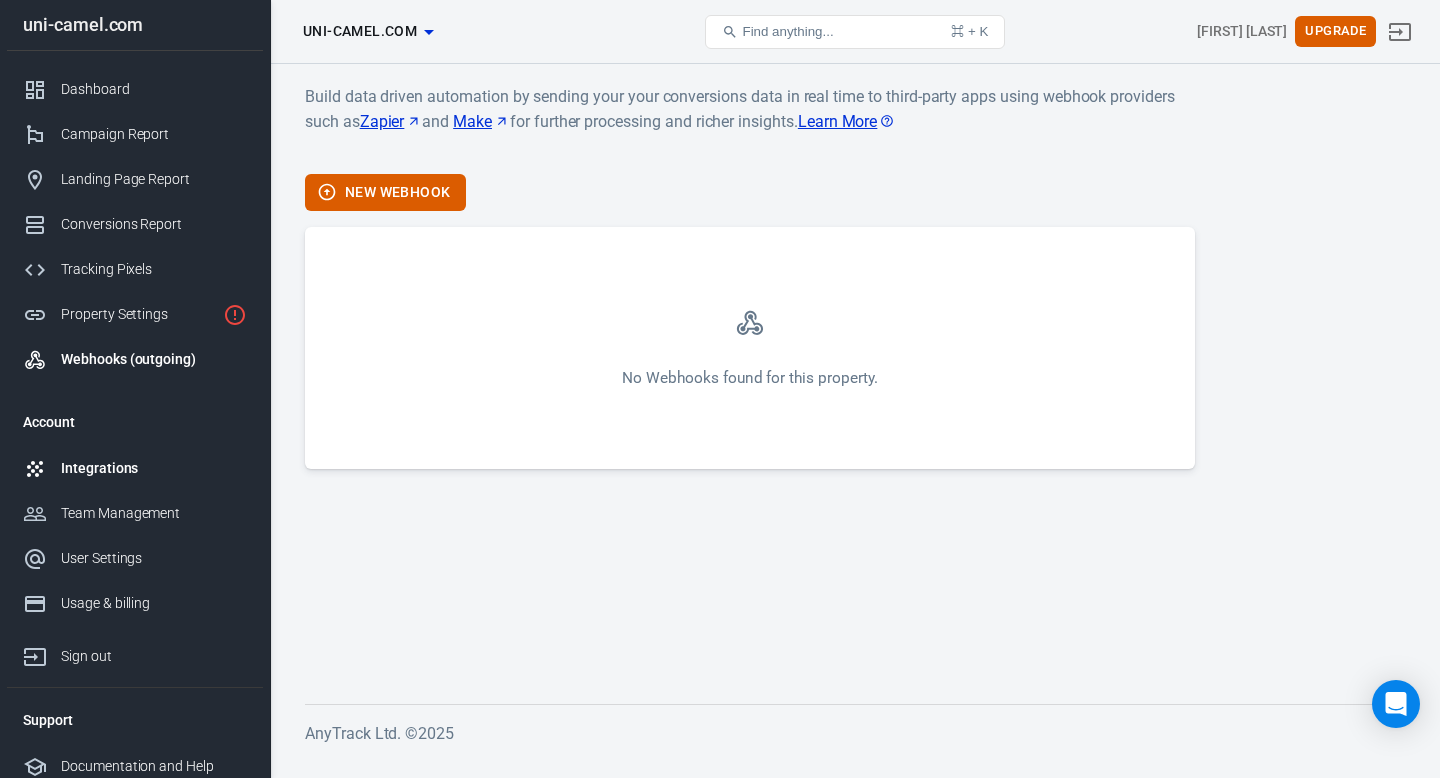 click on "Integrations" at bounding box center [154, 468] 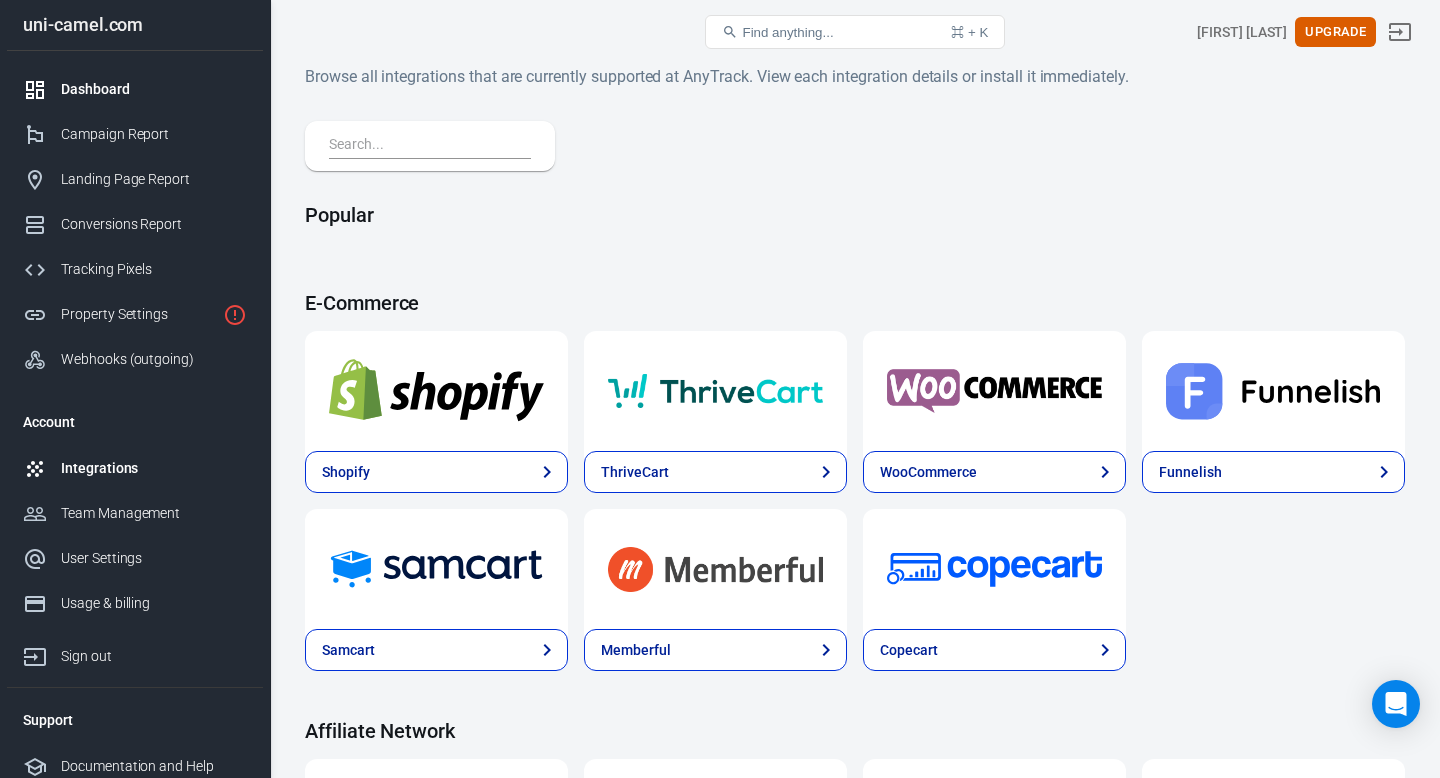 click at bounding box center (42, 90) 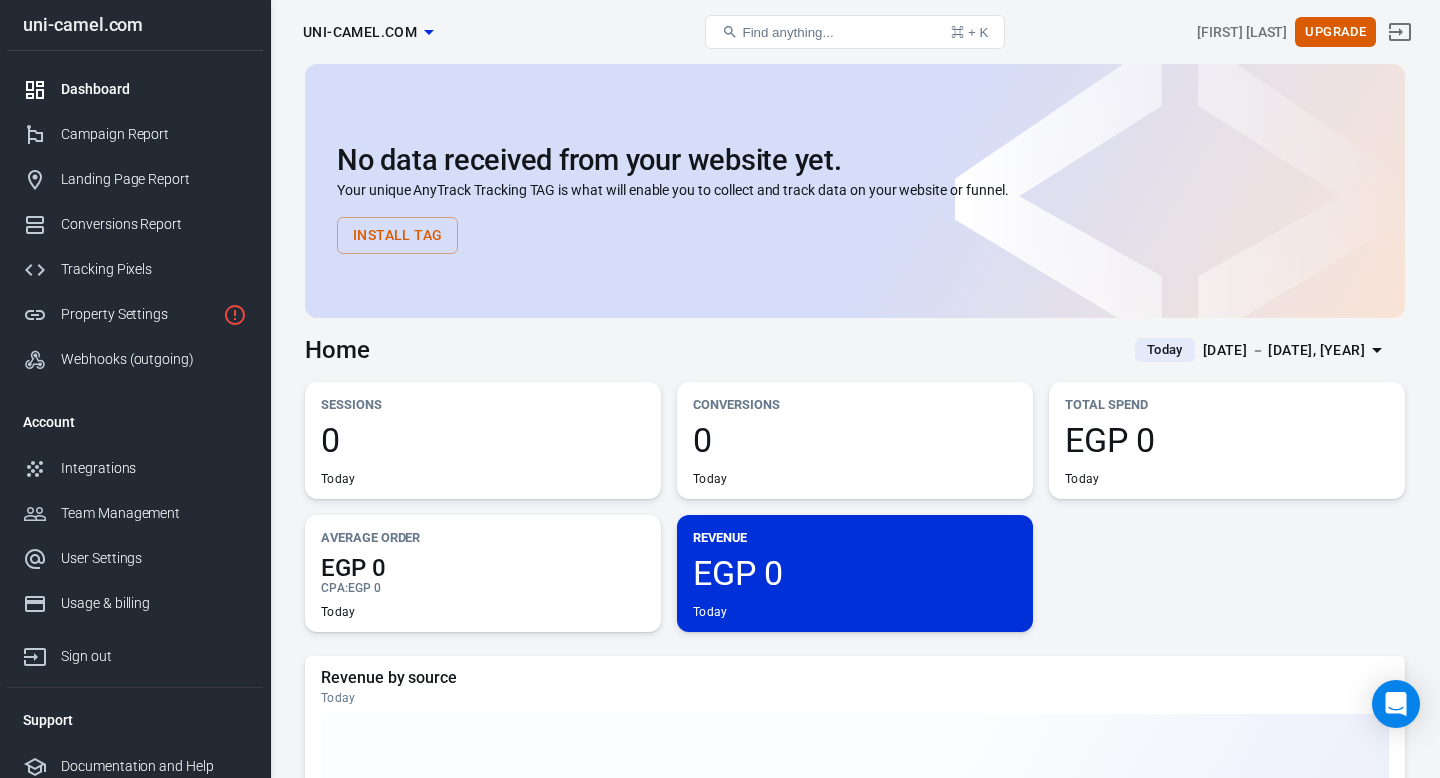 click at bounding box center [42, 90] 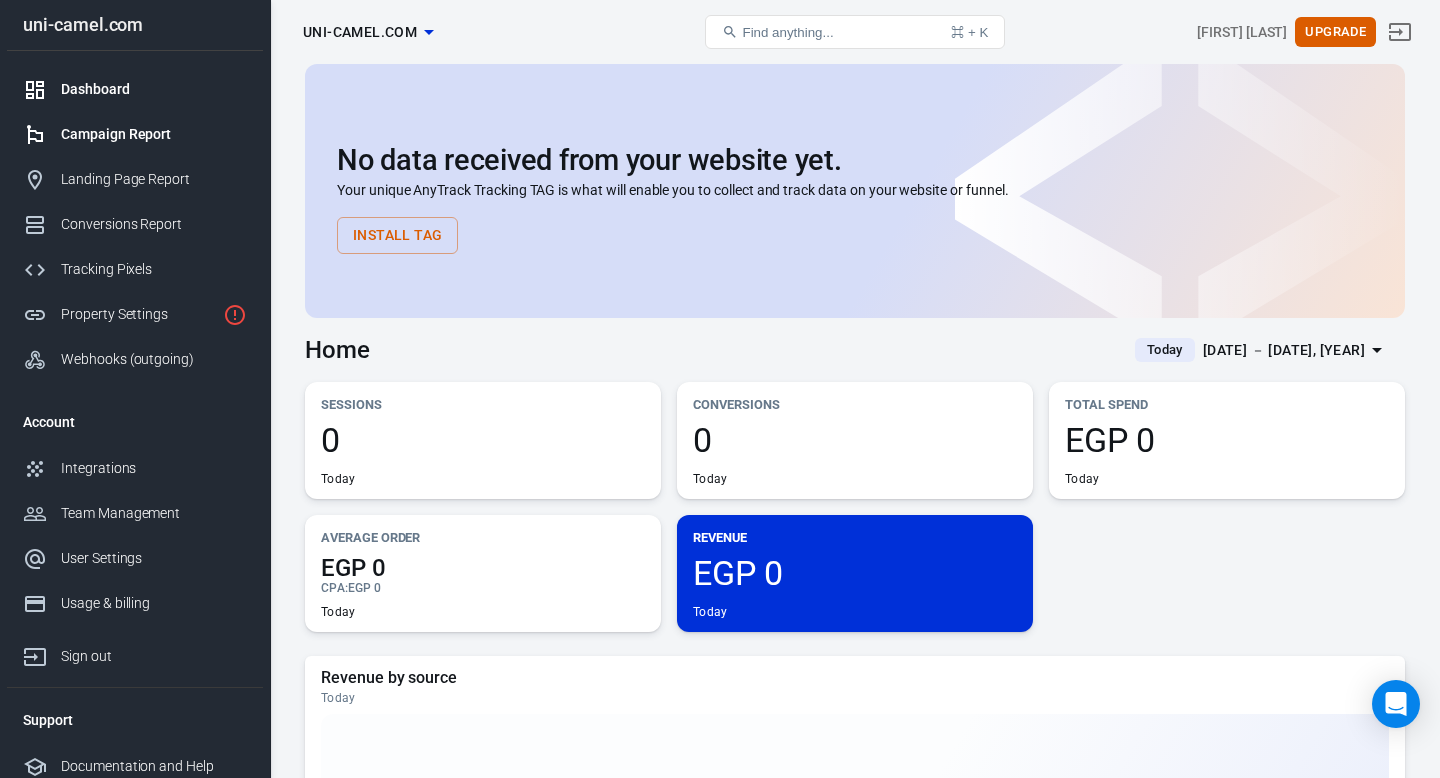 click on "Campaign Report" at bounding box center [154, 134] 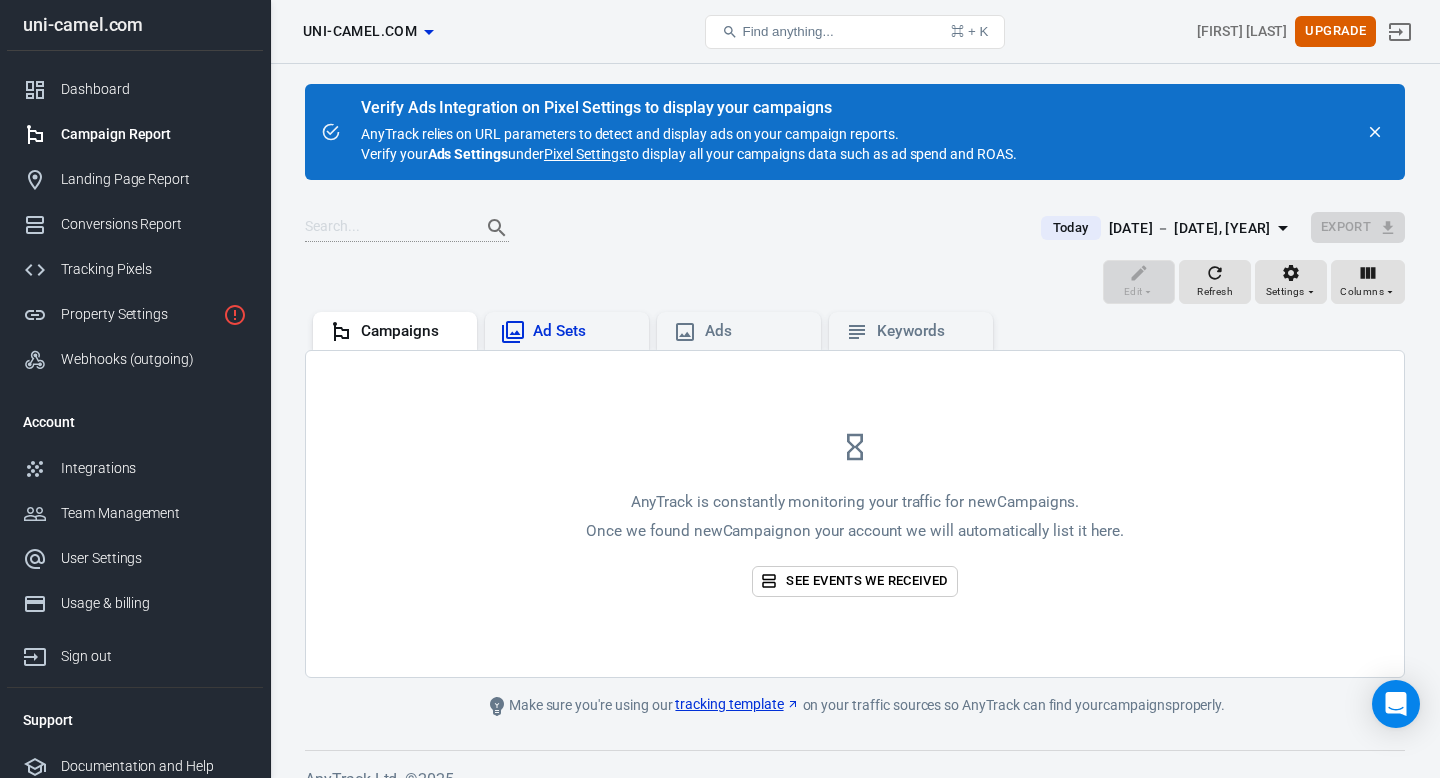 click on "Ad Sets" at bounding box center (583, 331) 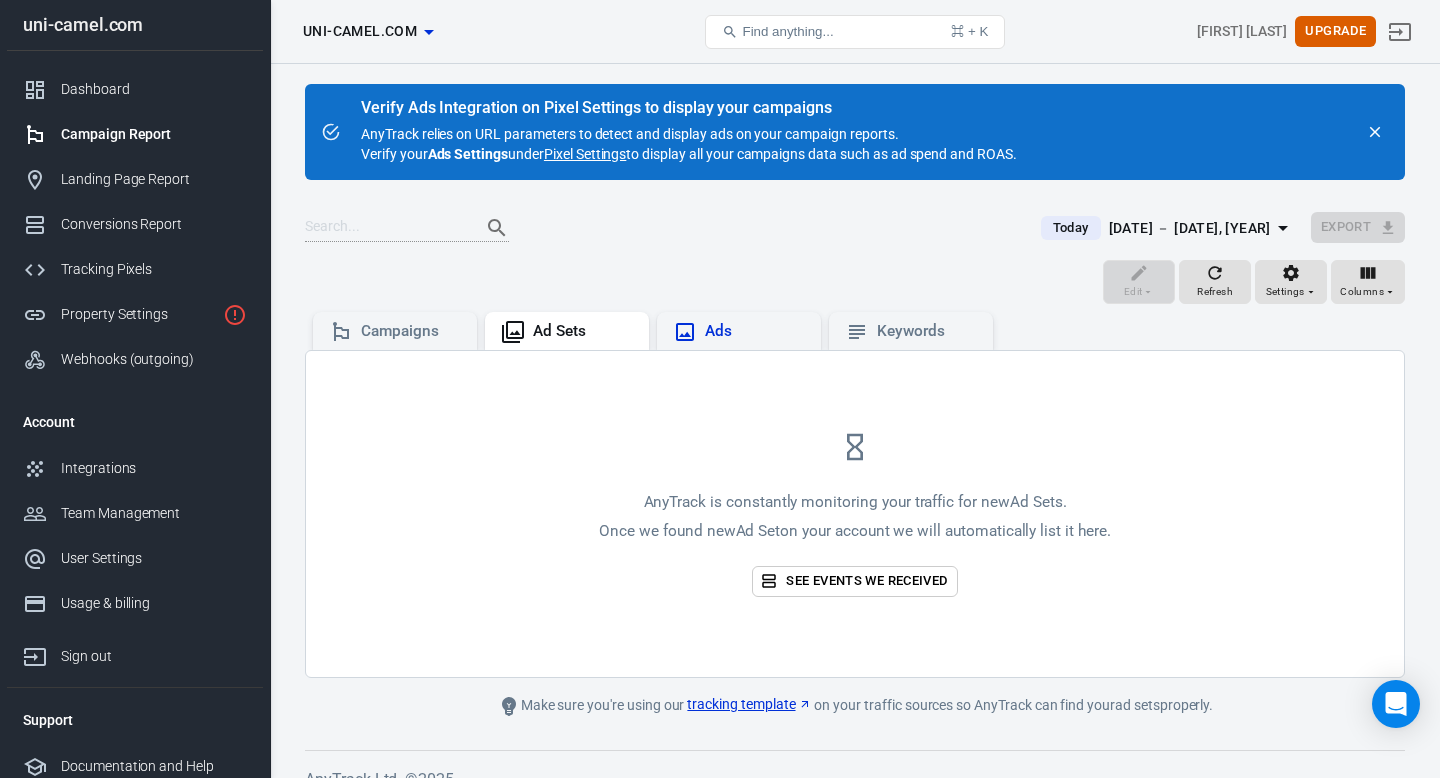 click on "Ads" at bounding box center [755, 331] 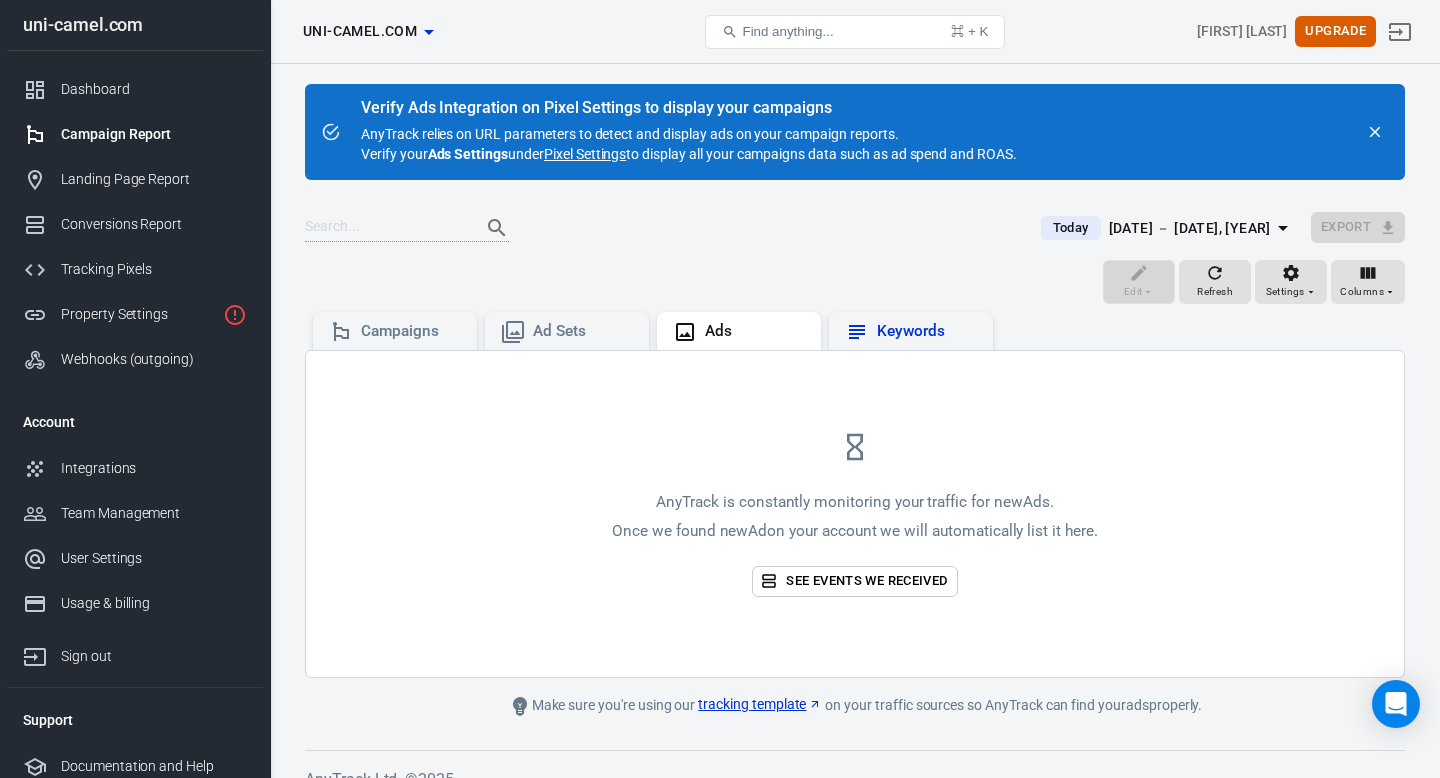 click on "Keywords" at bounding box center [911, 332] 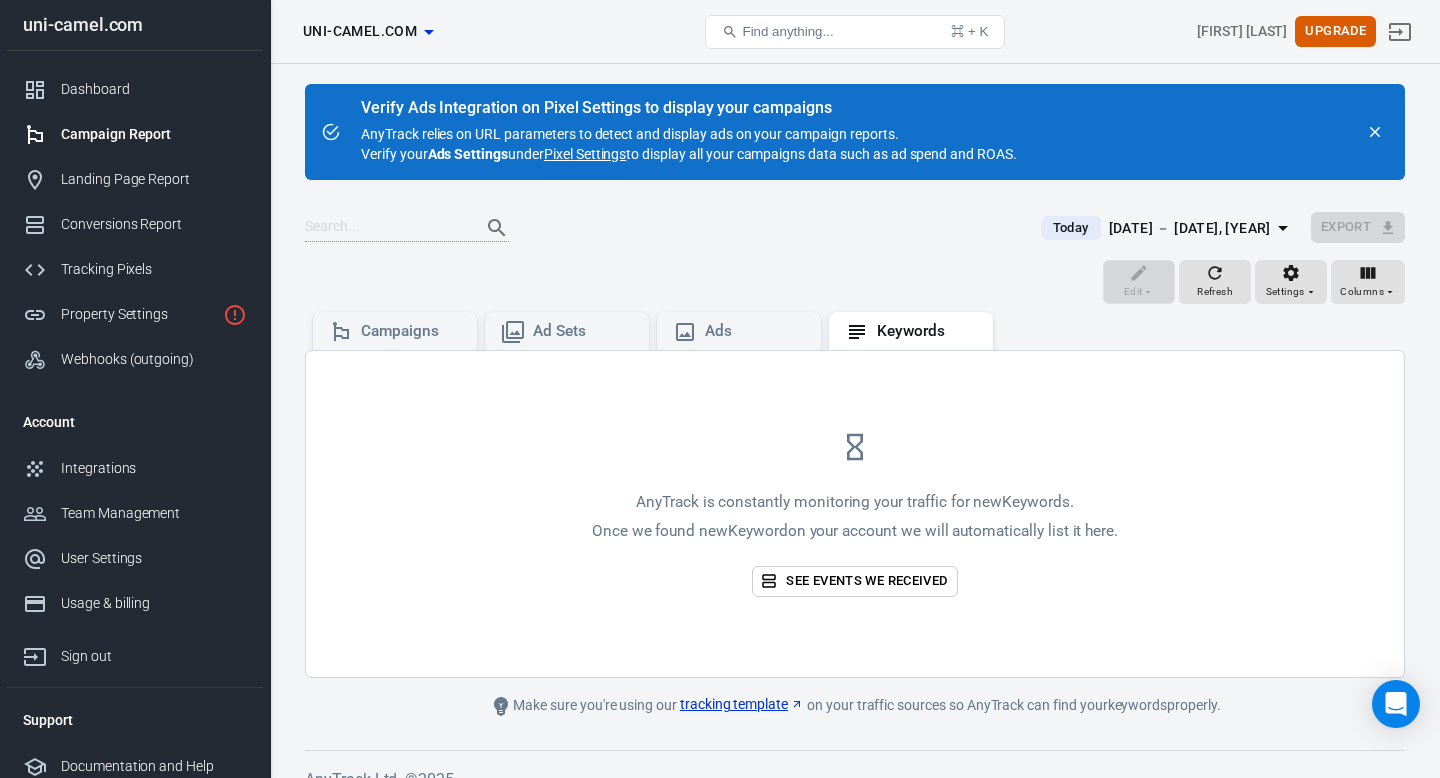 click on "AnyTrack is constantly monitoring your traffic for new  Keywords . Once we found new  Keyword  on your account we will automatically list it here. See events we received" at bounding box center [855, 544] 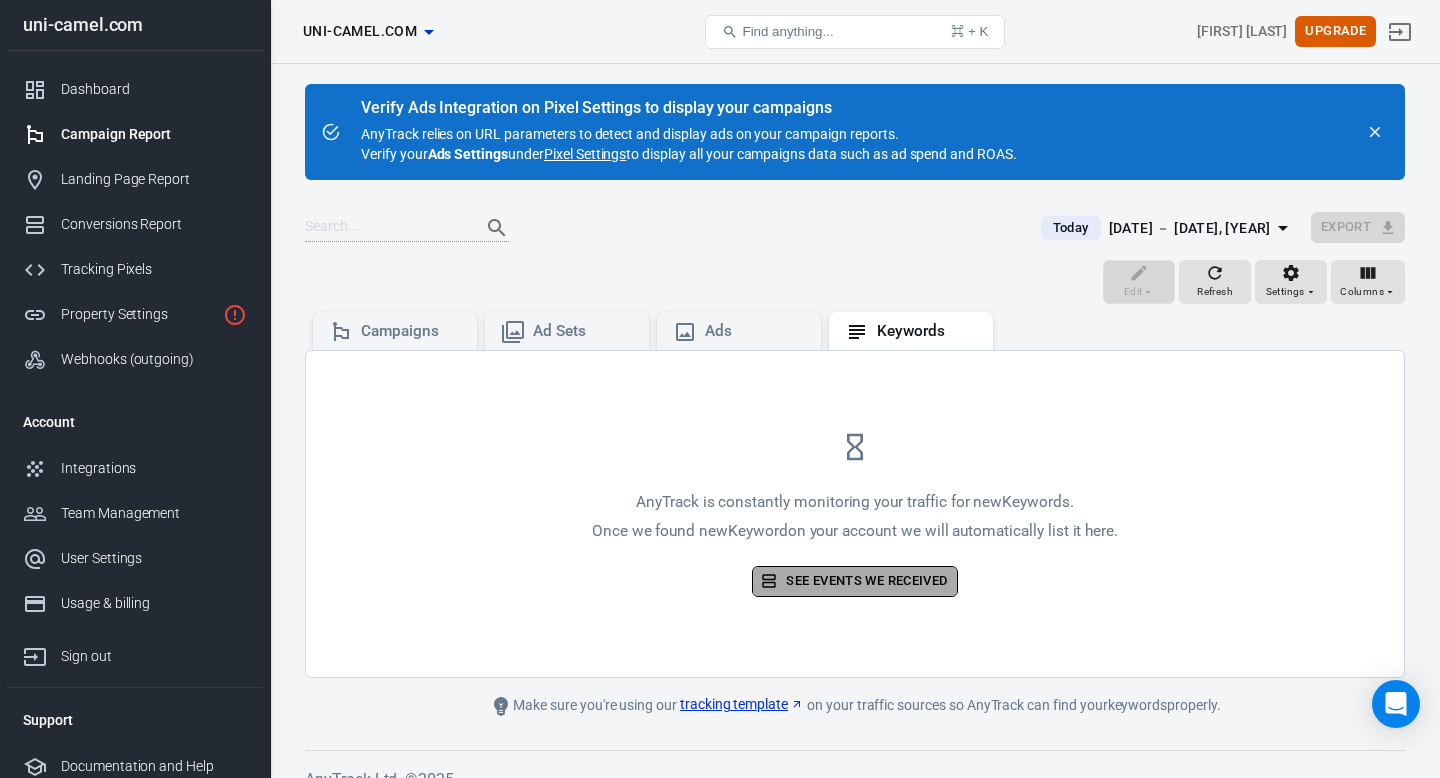 click on "See events we received" at bounding box center [854, 581] 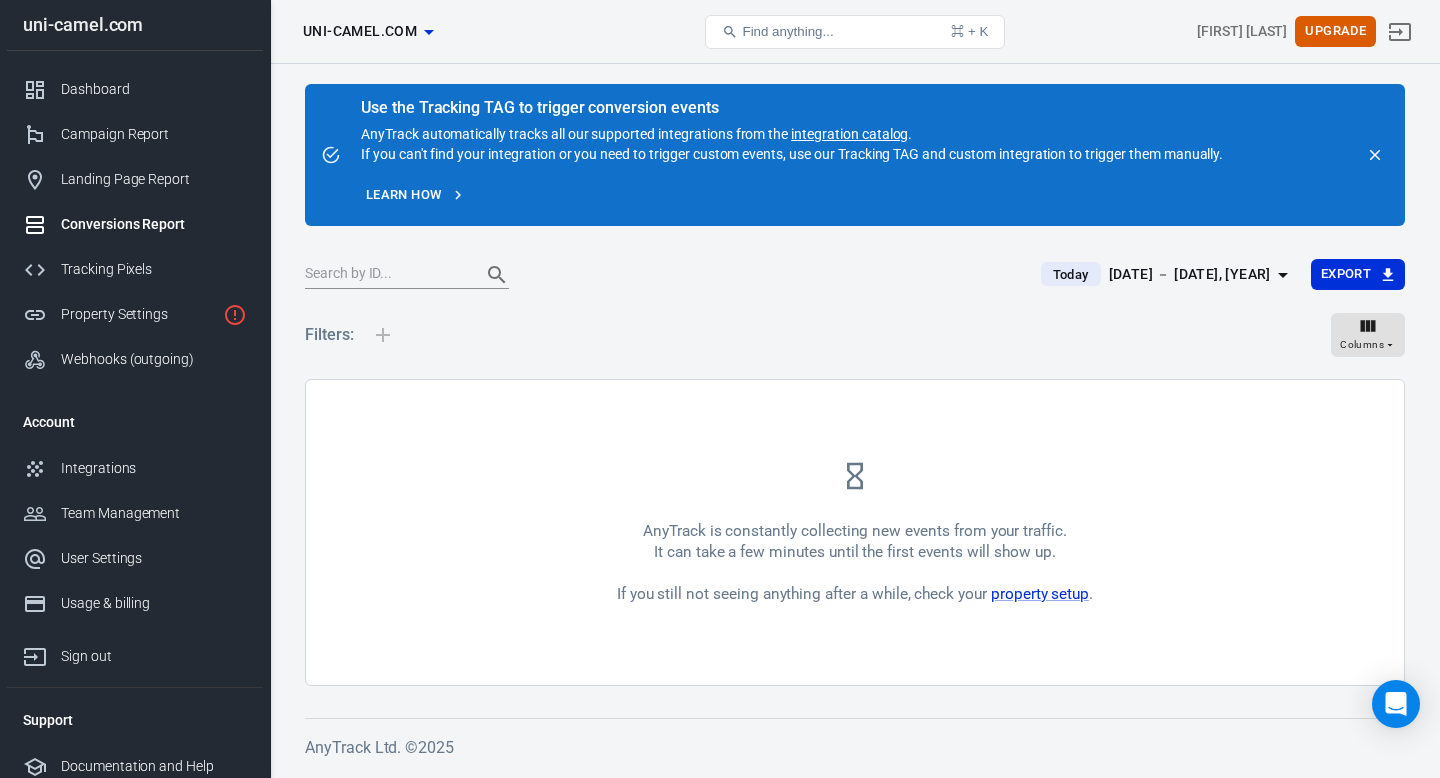 click on "Filters: Columns" at bounding box center (855, 343) 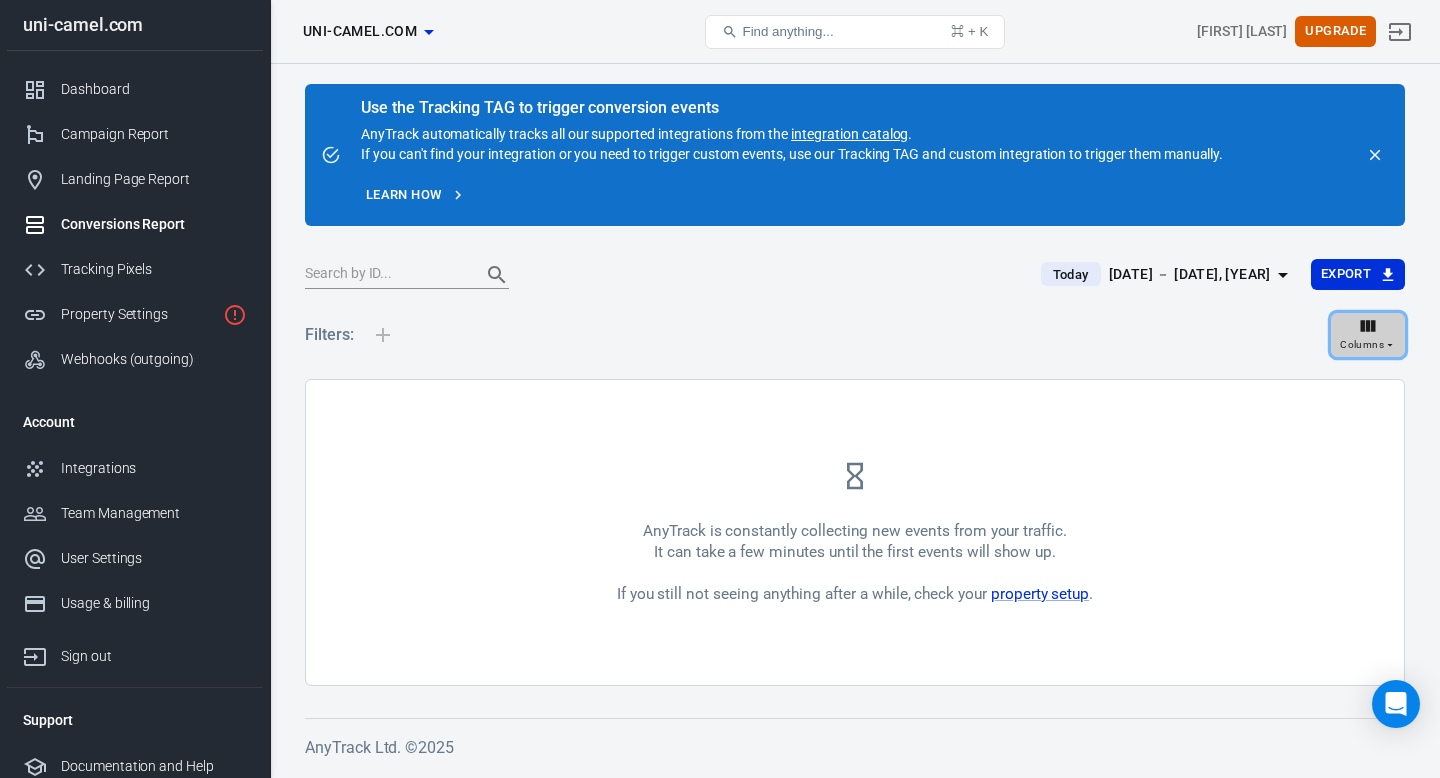 click 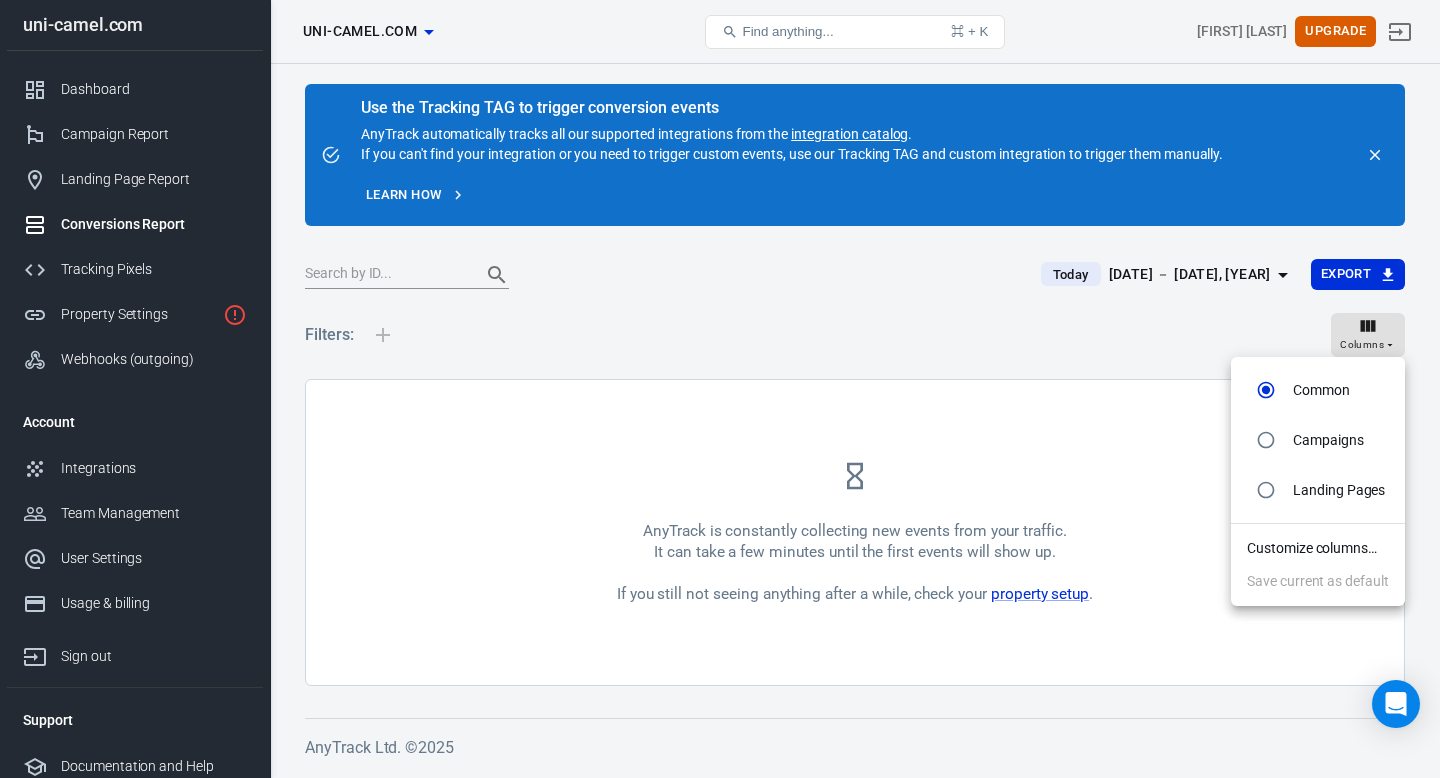 click on "Campaigns" at bounding box center [1318, 440] 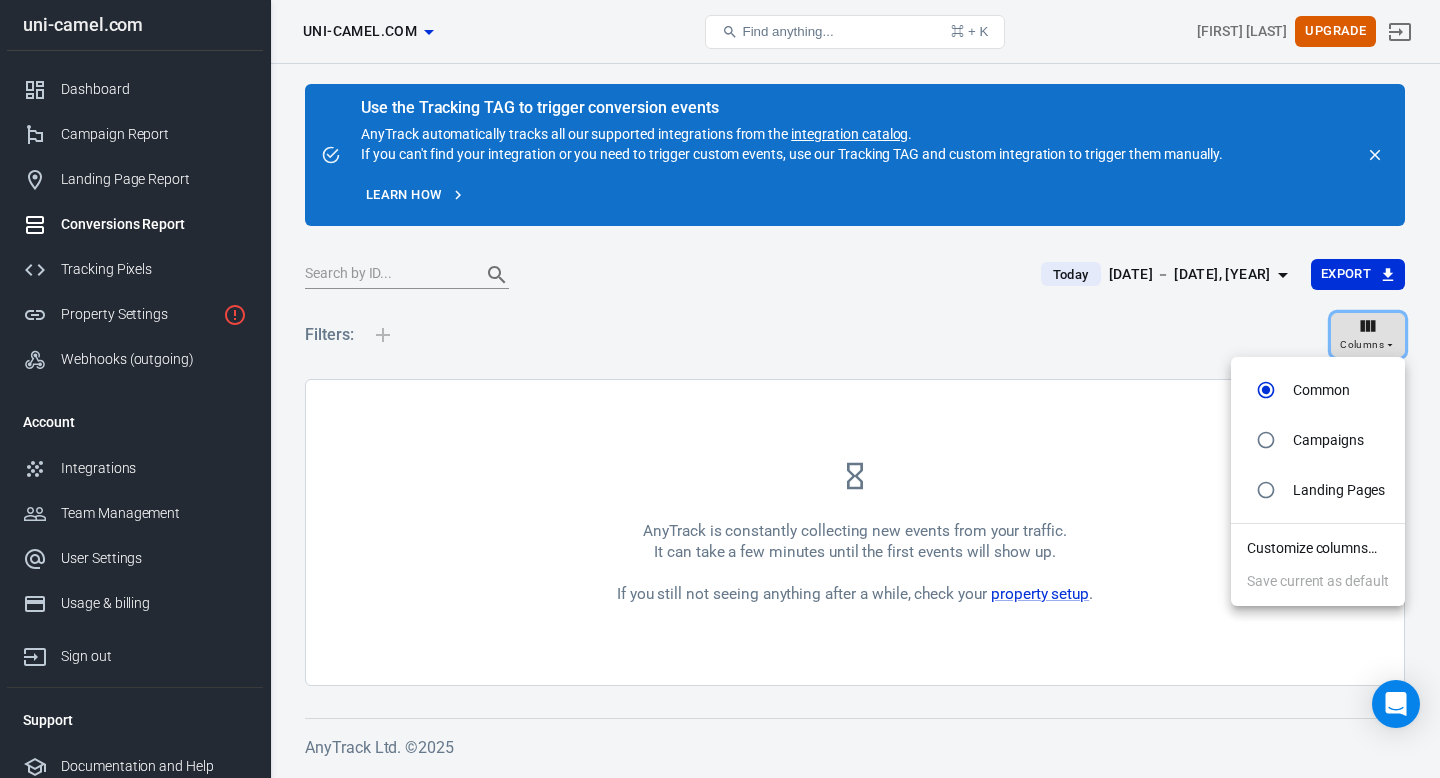 radio on "false" 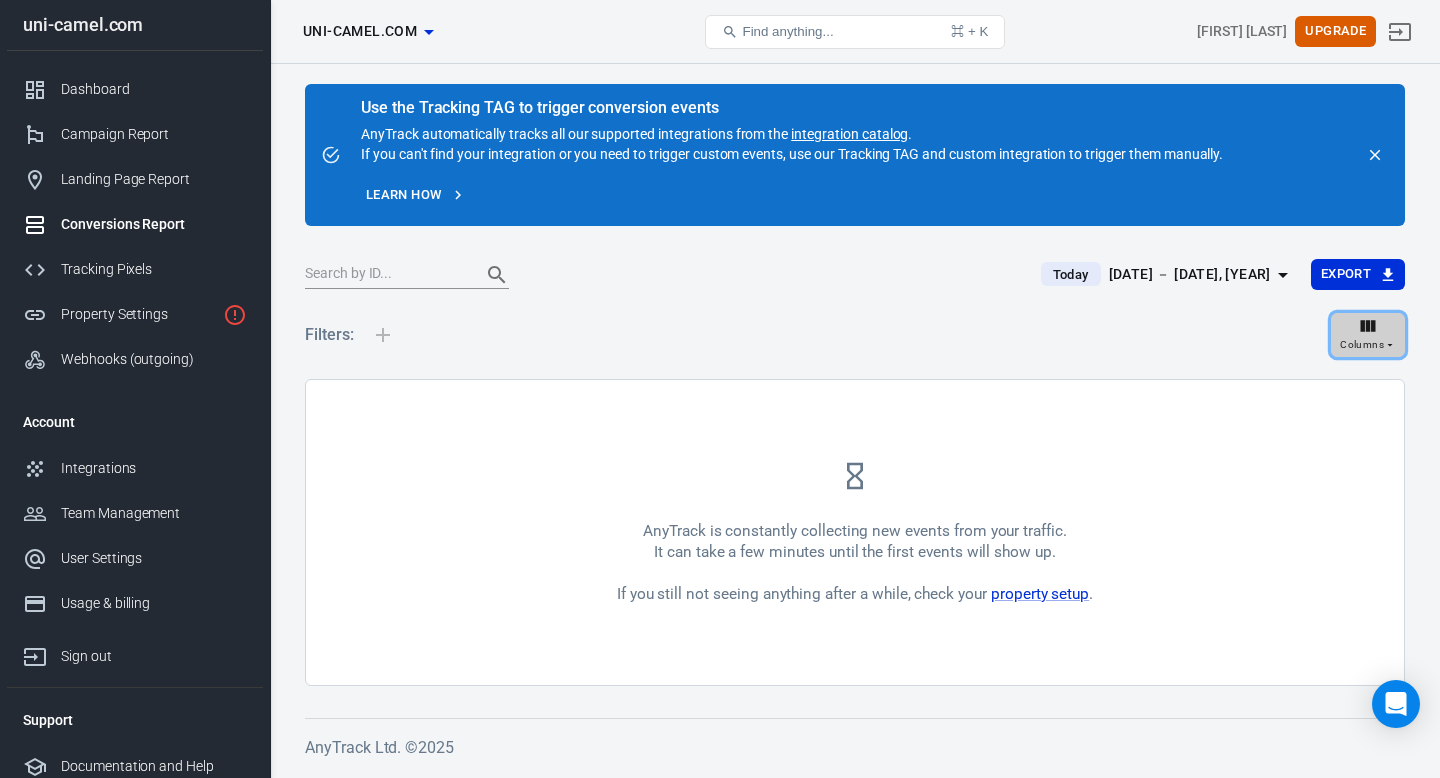 click on "Columns" at bounding box center [1368, 335] 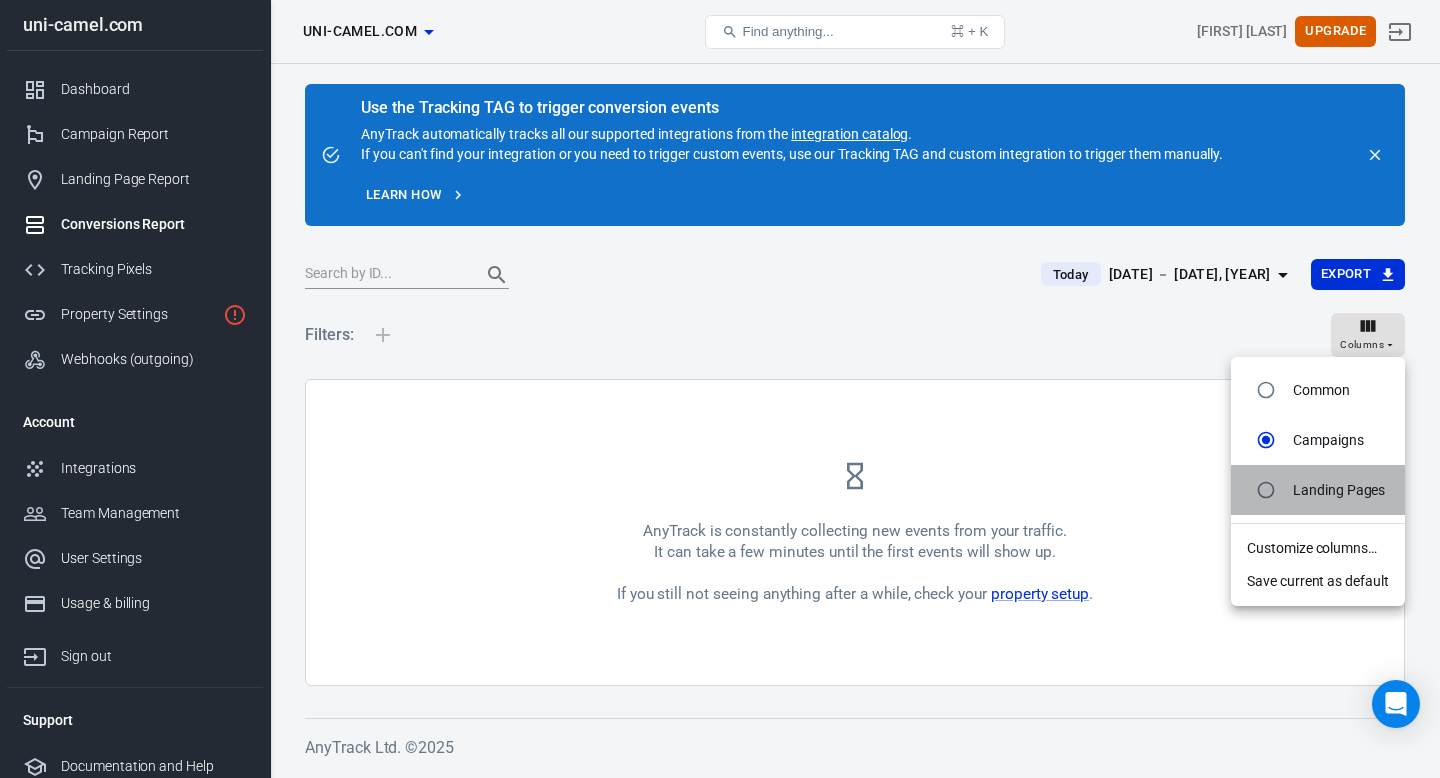click on "Landing Pages" at bounding box center [1318, 490] 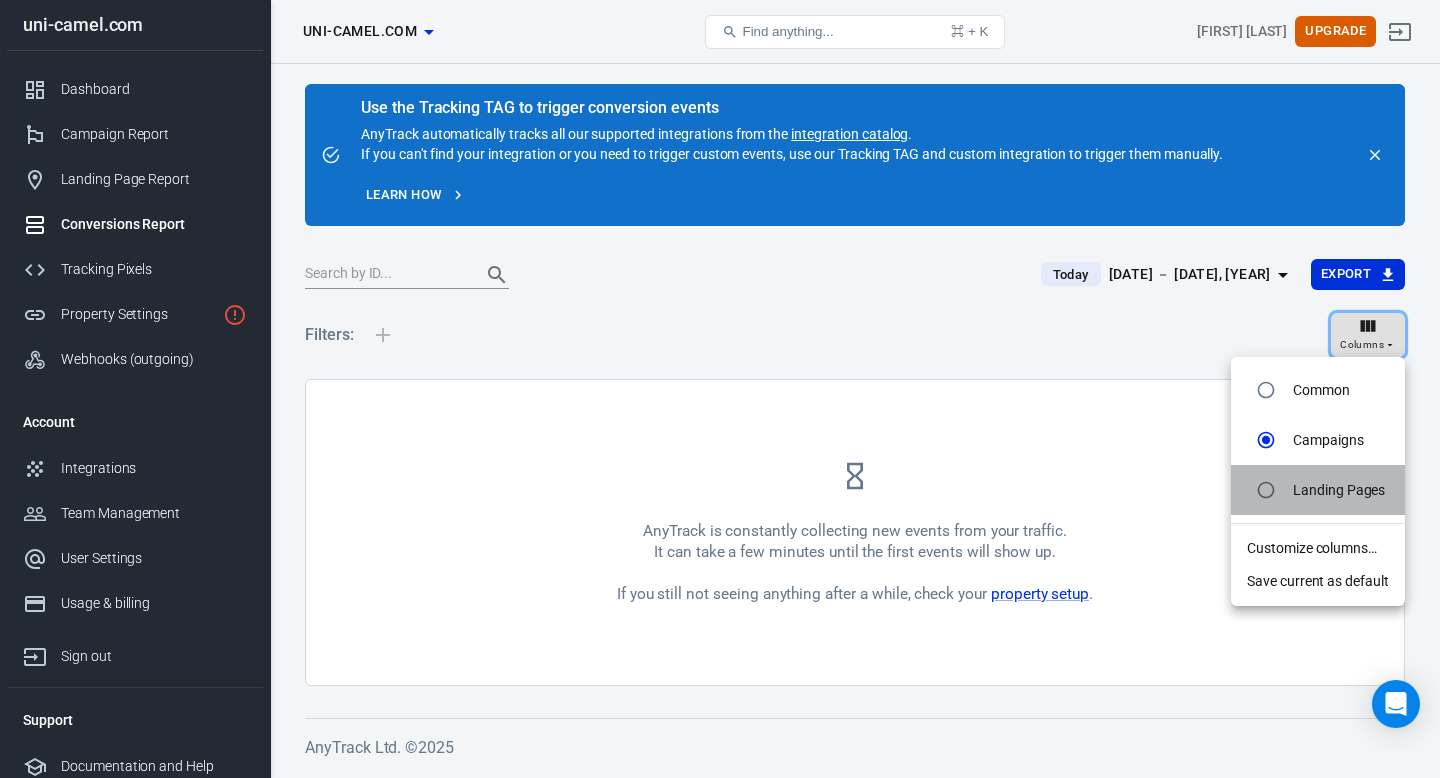 radio on "false" 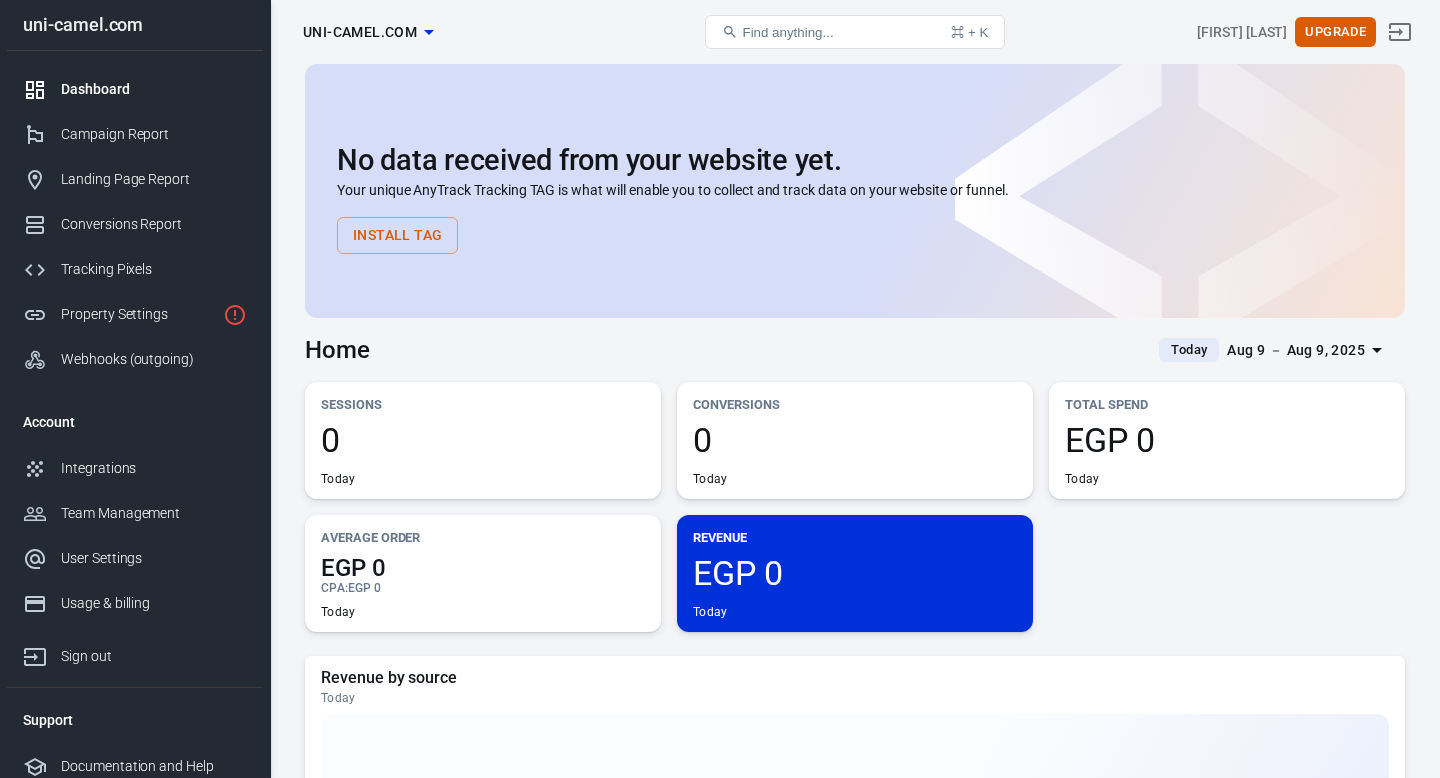 scroll, scrollTop: 0, scrollLeft: 0, axis: both 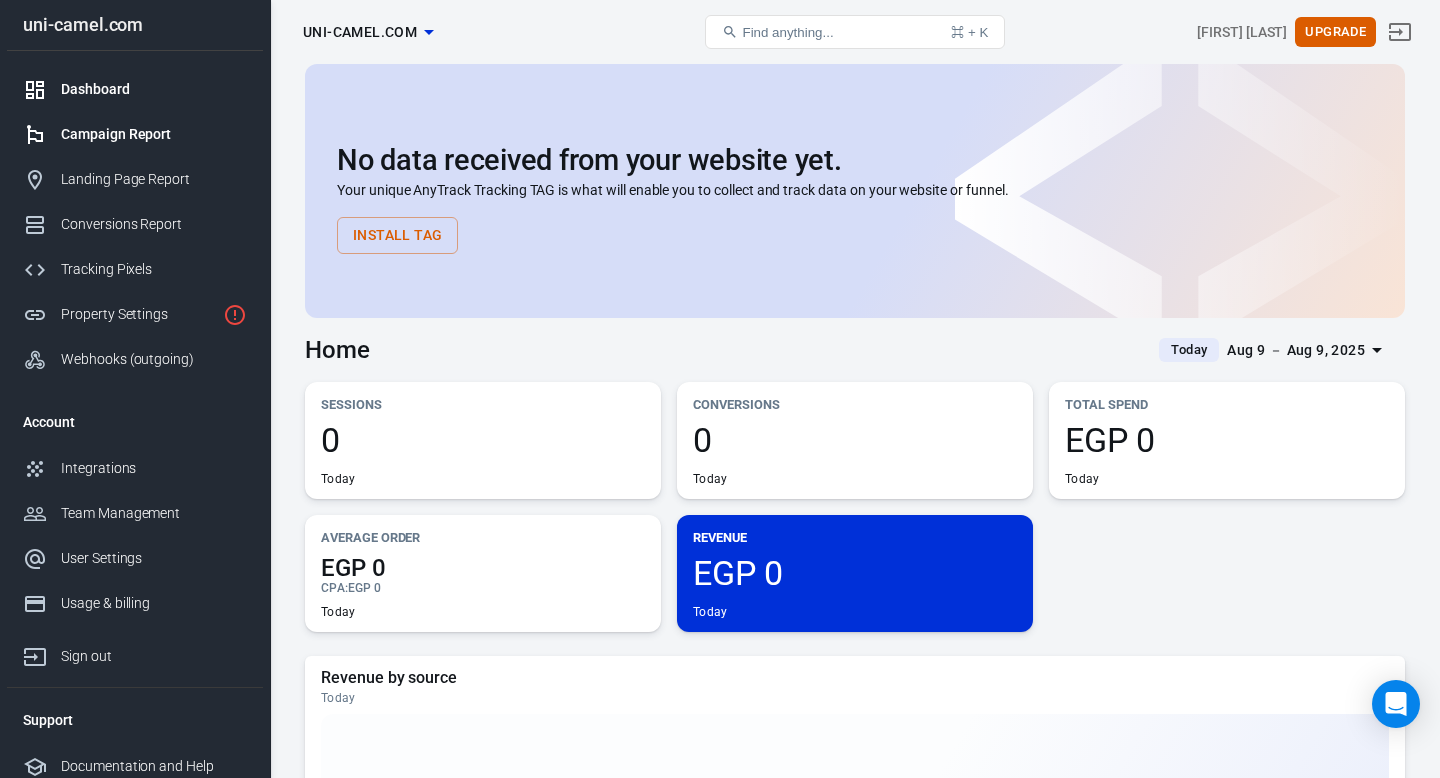 click on "Campaign Report" at bounding box center (135, 134) 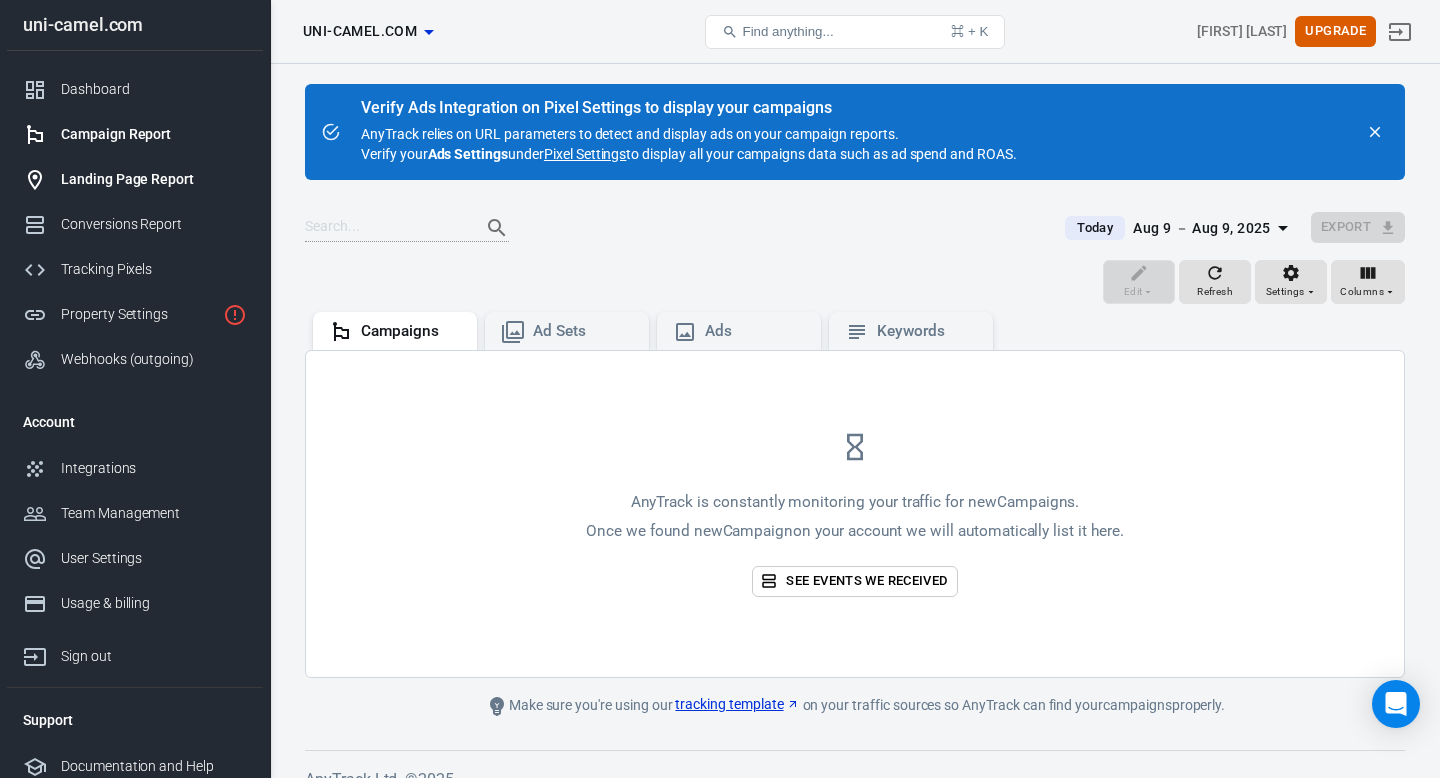click on "Landing Page Report" at bounding box center (135, 179) 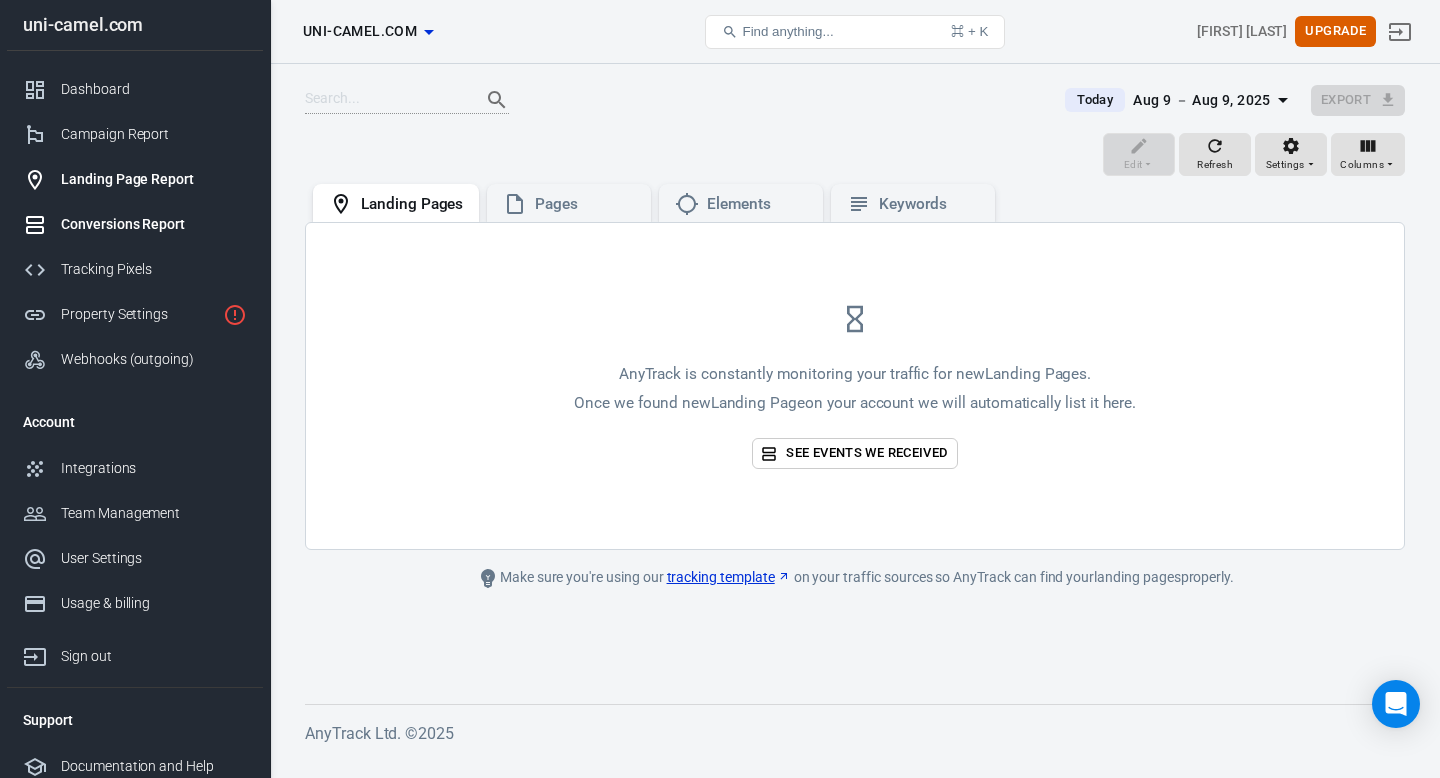 click on "Conversions Report" at bounding box center (154, 224) 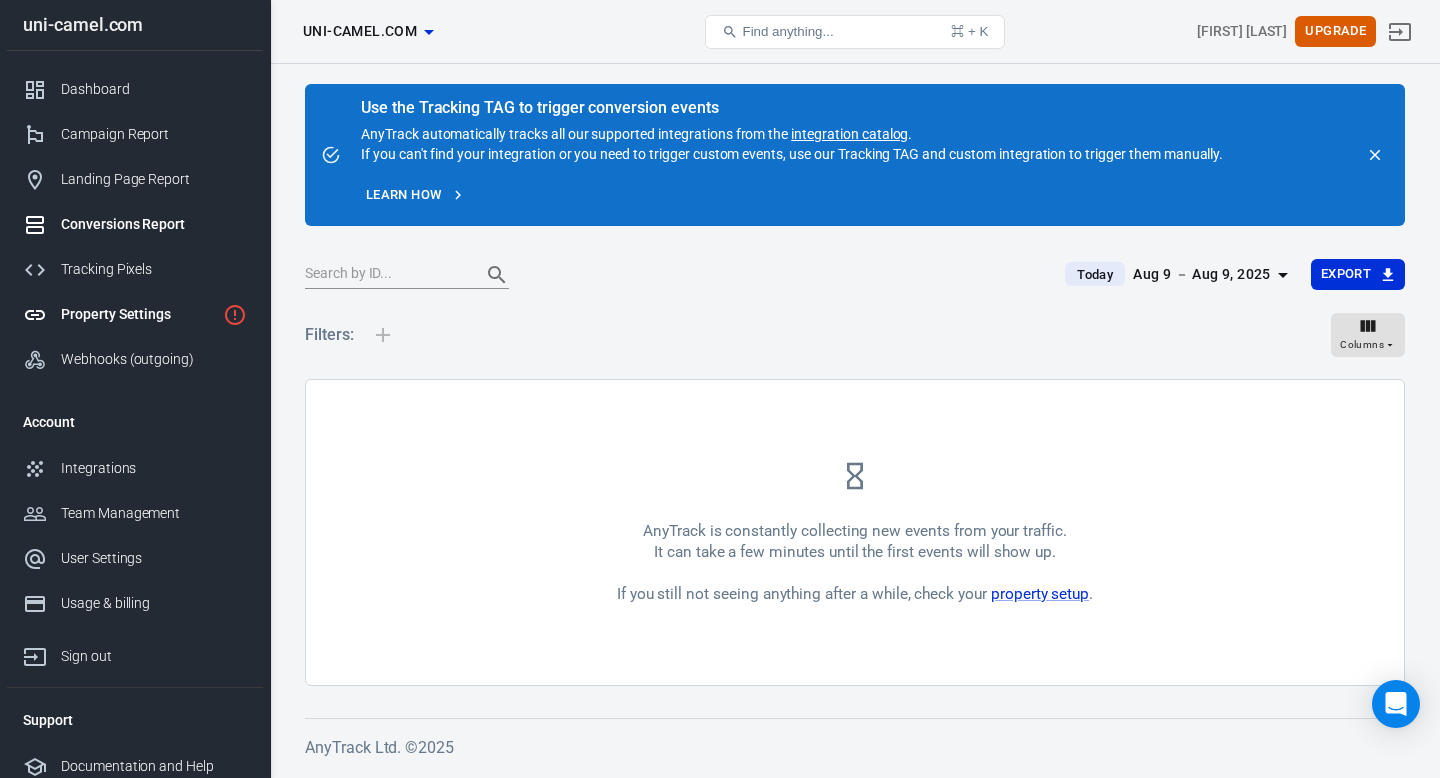 click on "Property Settings" at bounding box center [135, 314] 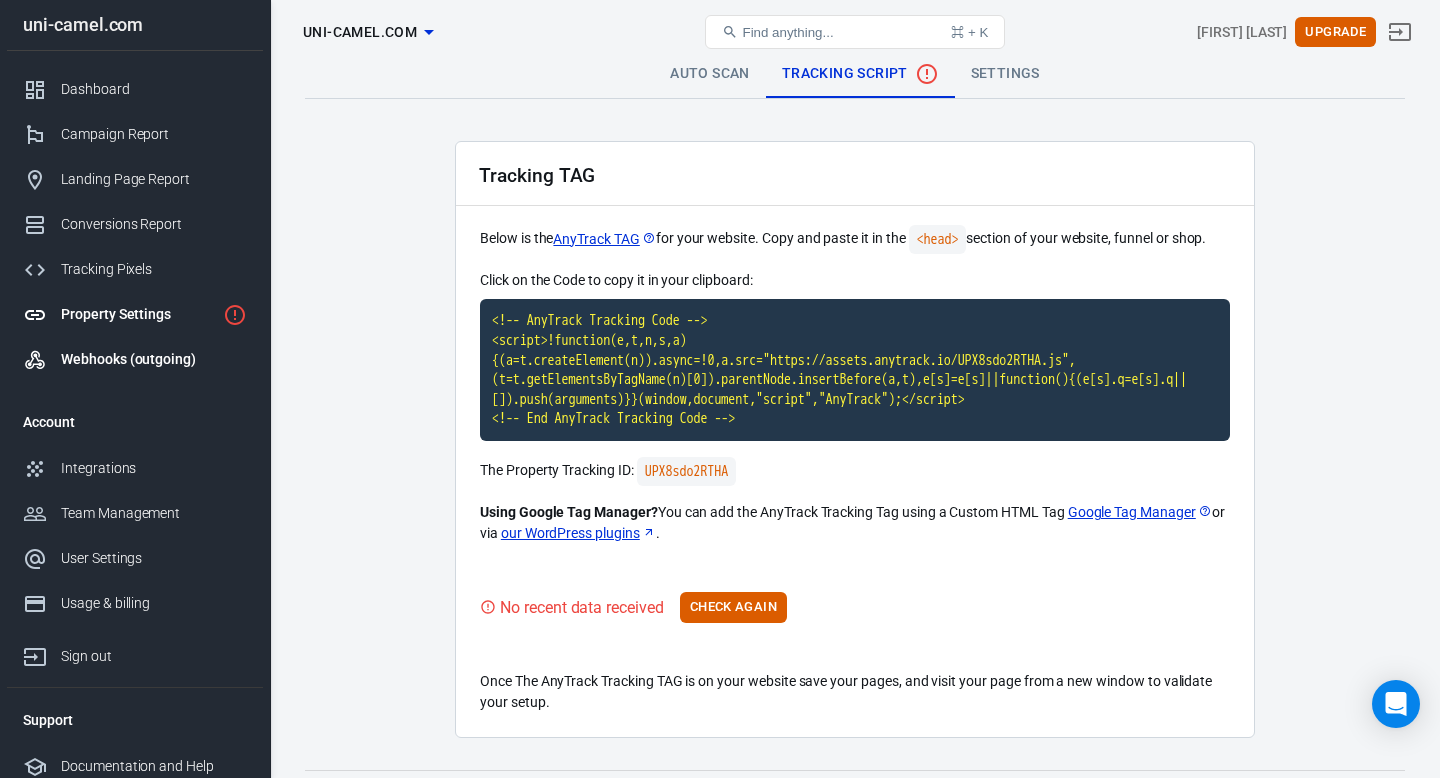 click on "Webhooks (outgoing)" at bounding box center (154, 359) 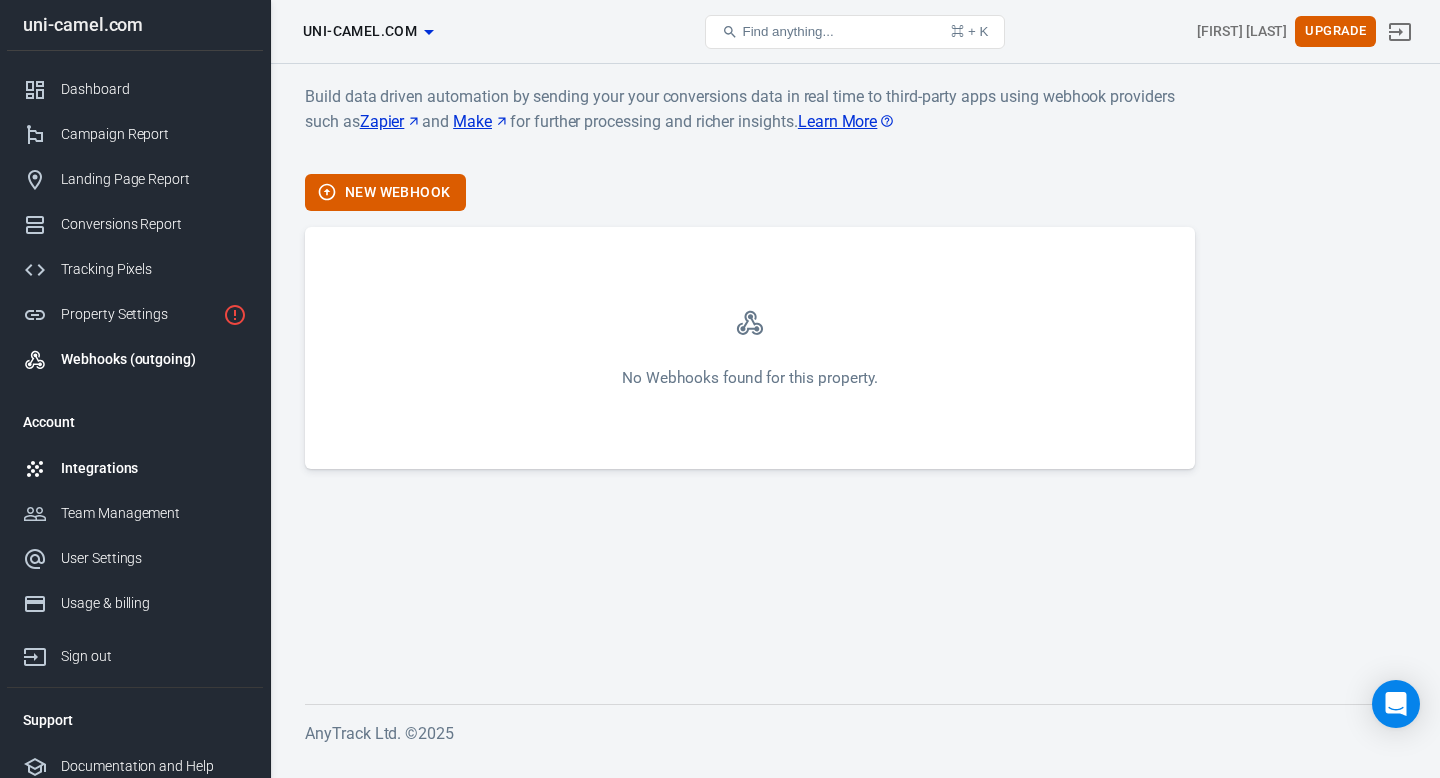 click on "Integrations" at bounding box center [154, 468] 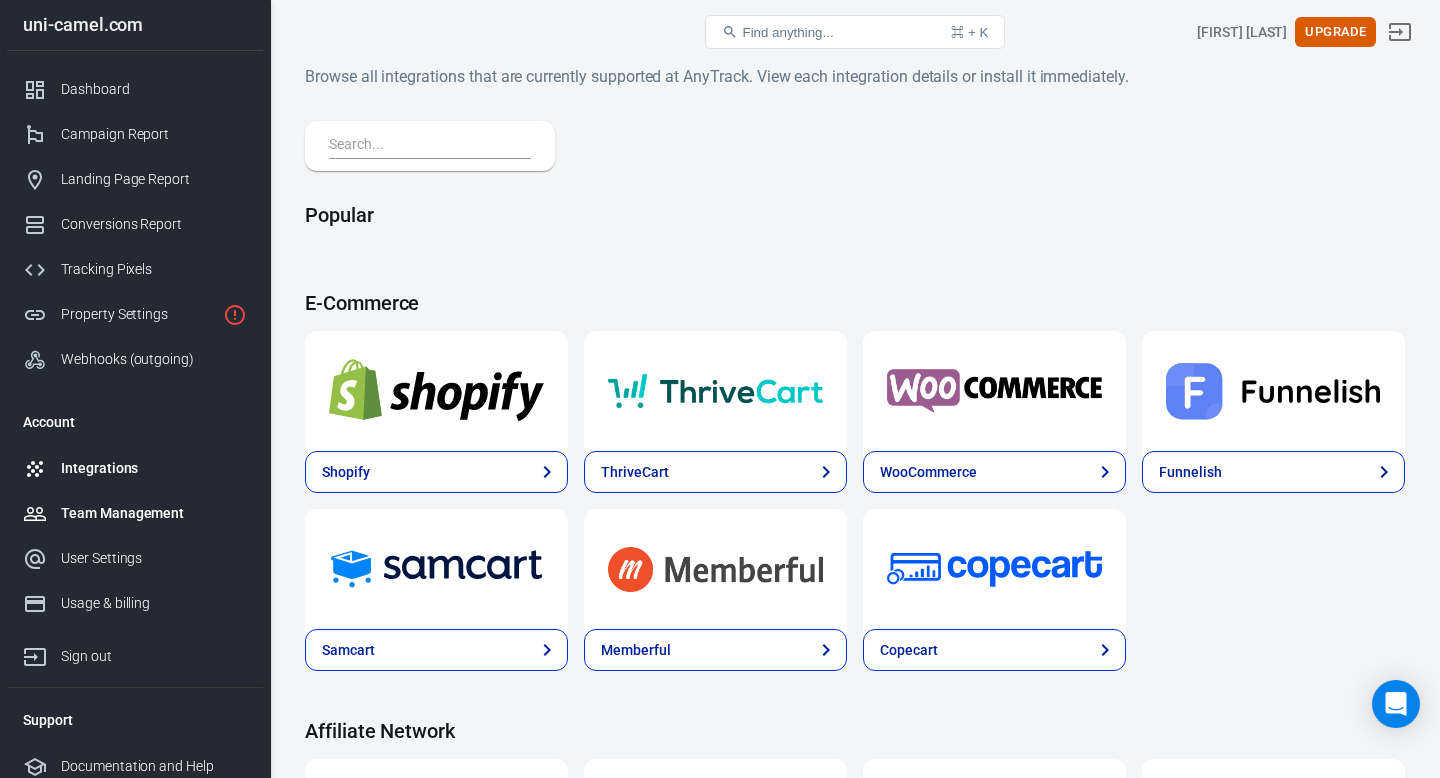 click on "Team Management" at bounding box center [154, 513] 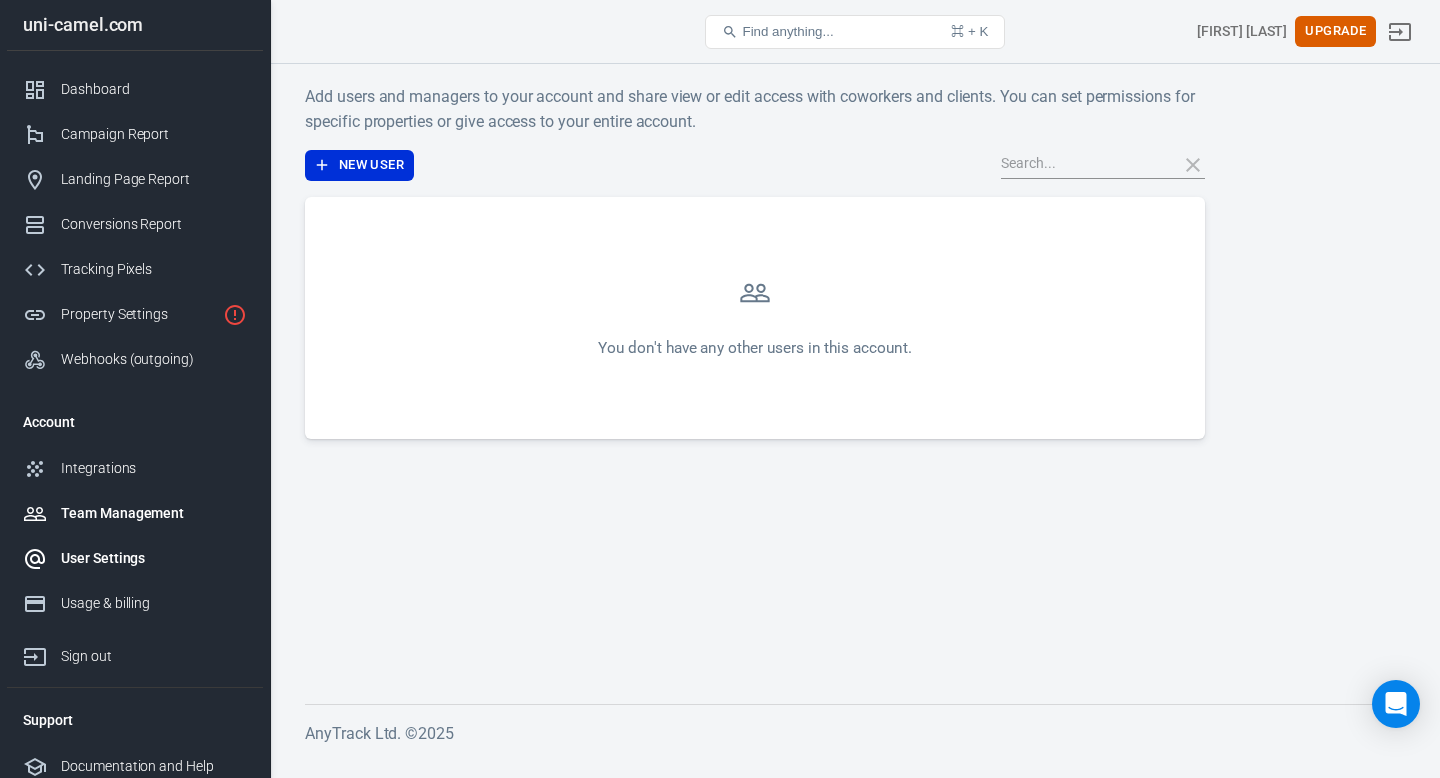 click on "User Settings" at bounding box center (154, 558) 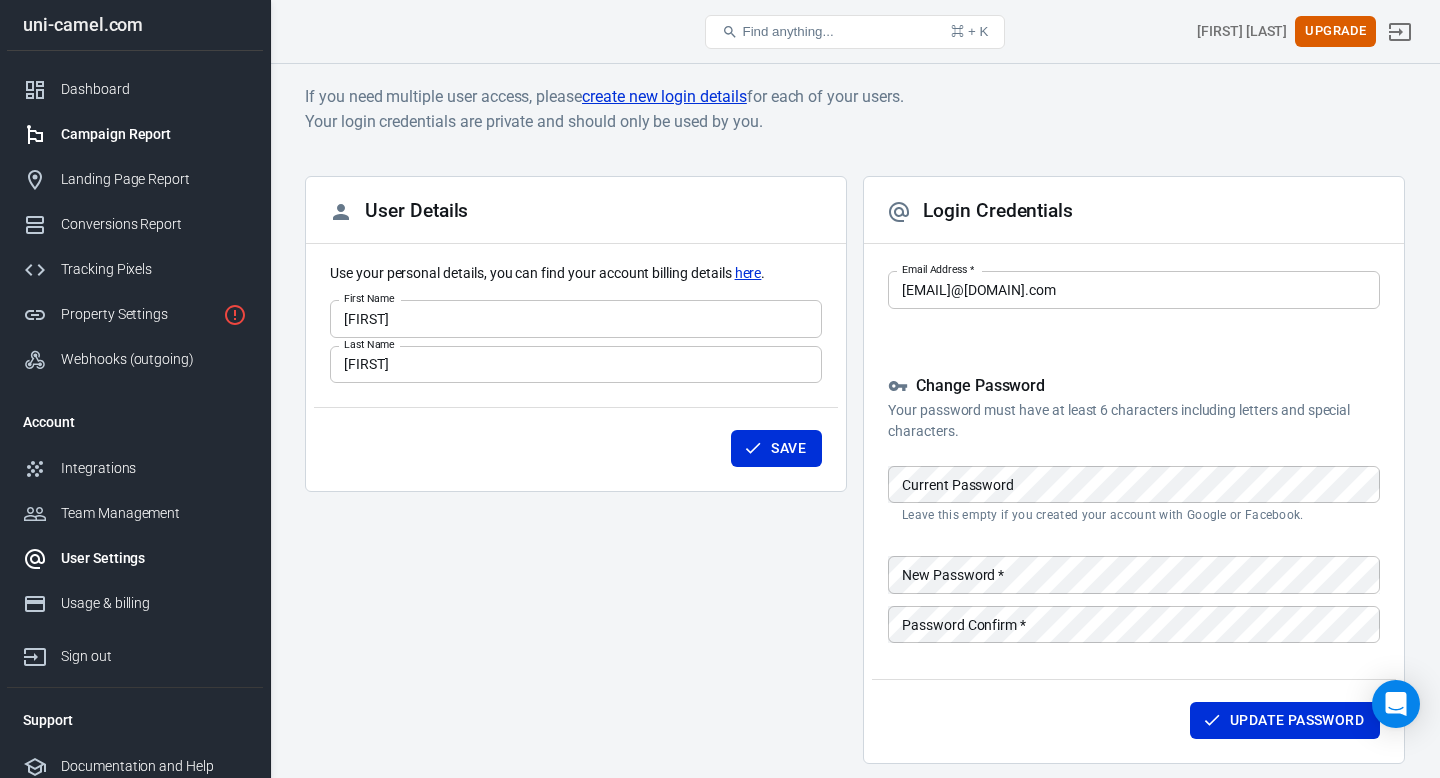 click on "Campaign Report" at bounding box center (154, 134) 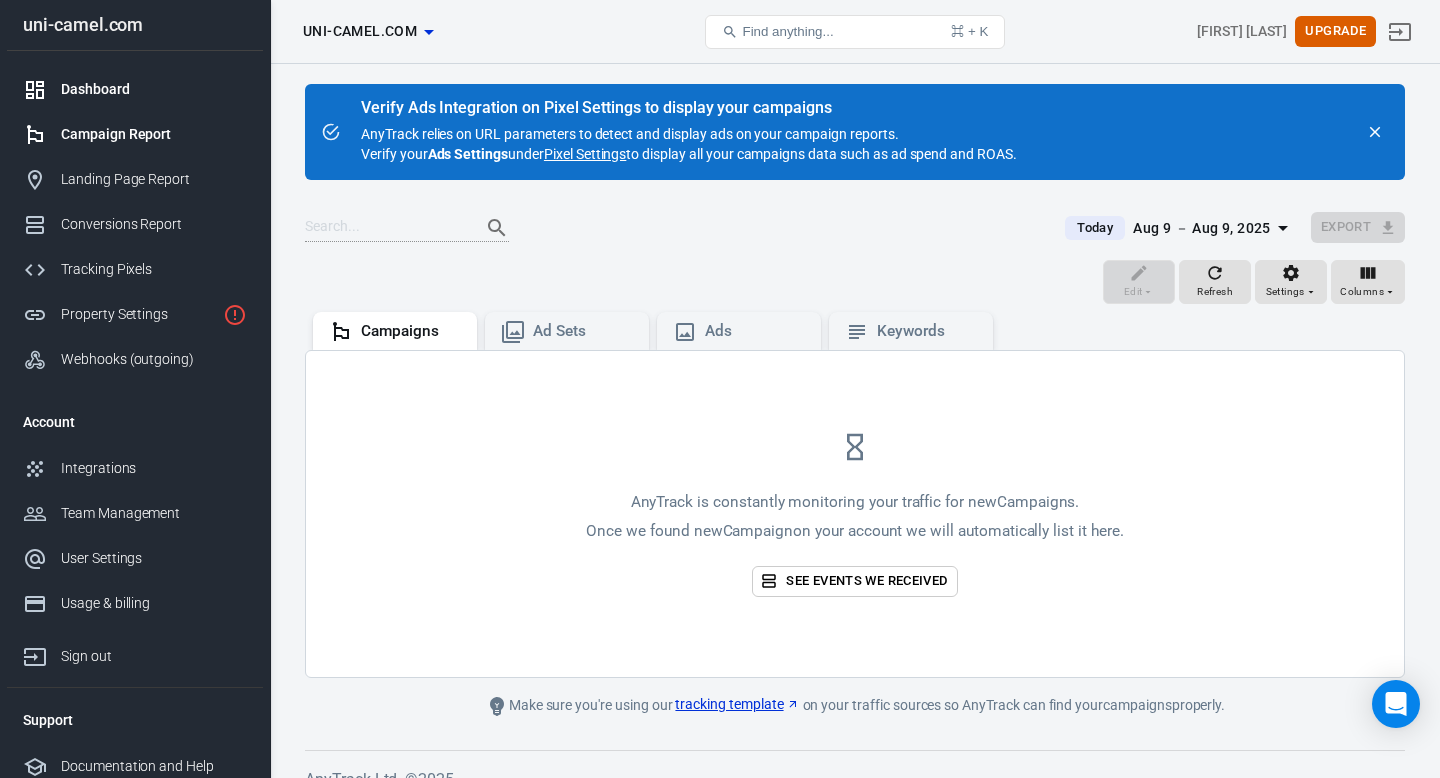 click on "Dashboard" at bounding box center [154, 89] 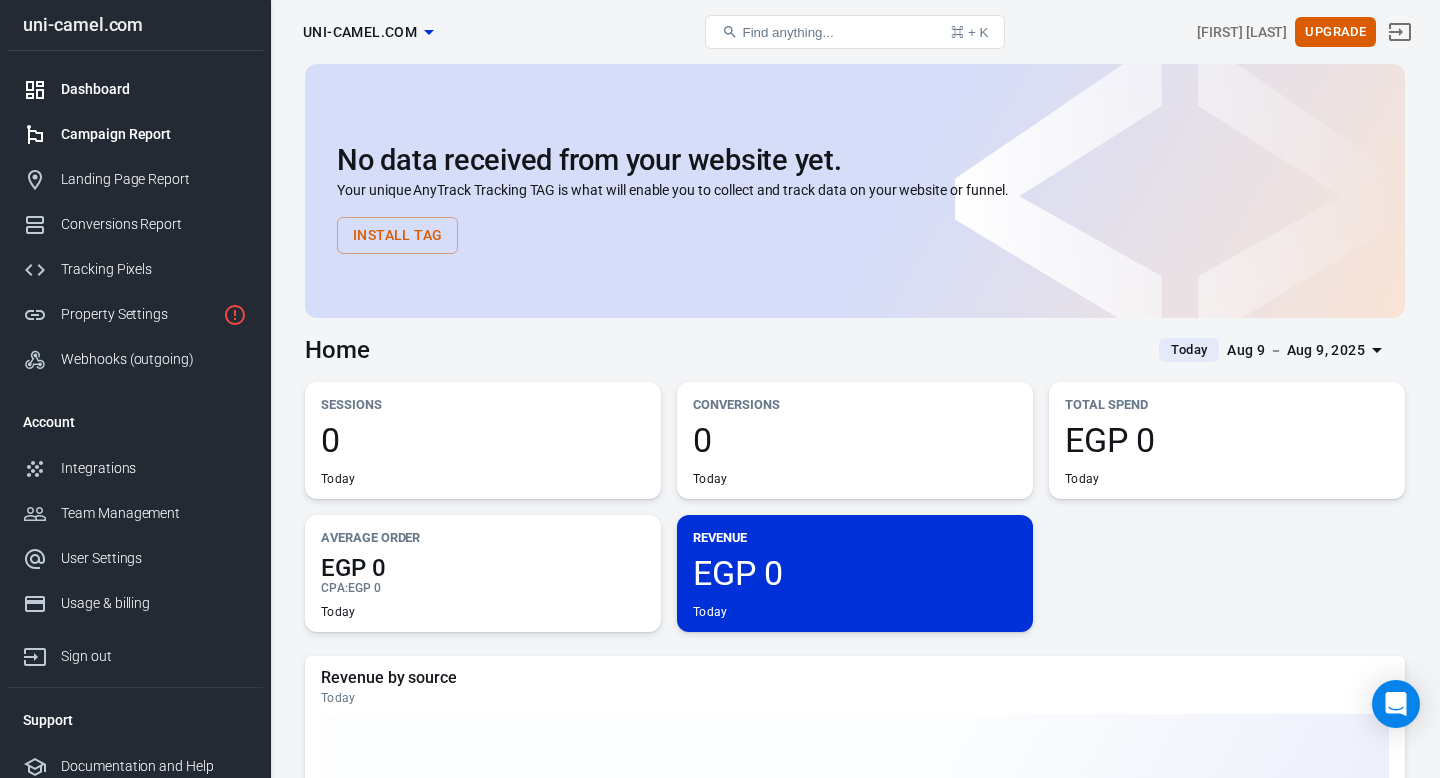 click on "Campaign Report" at bounding box center (135, 134) 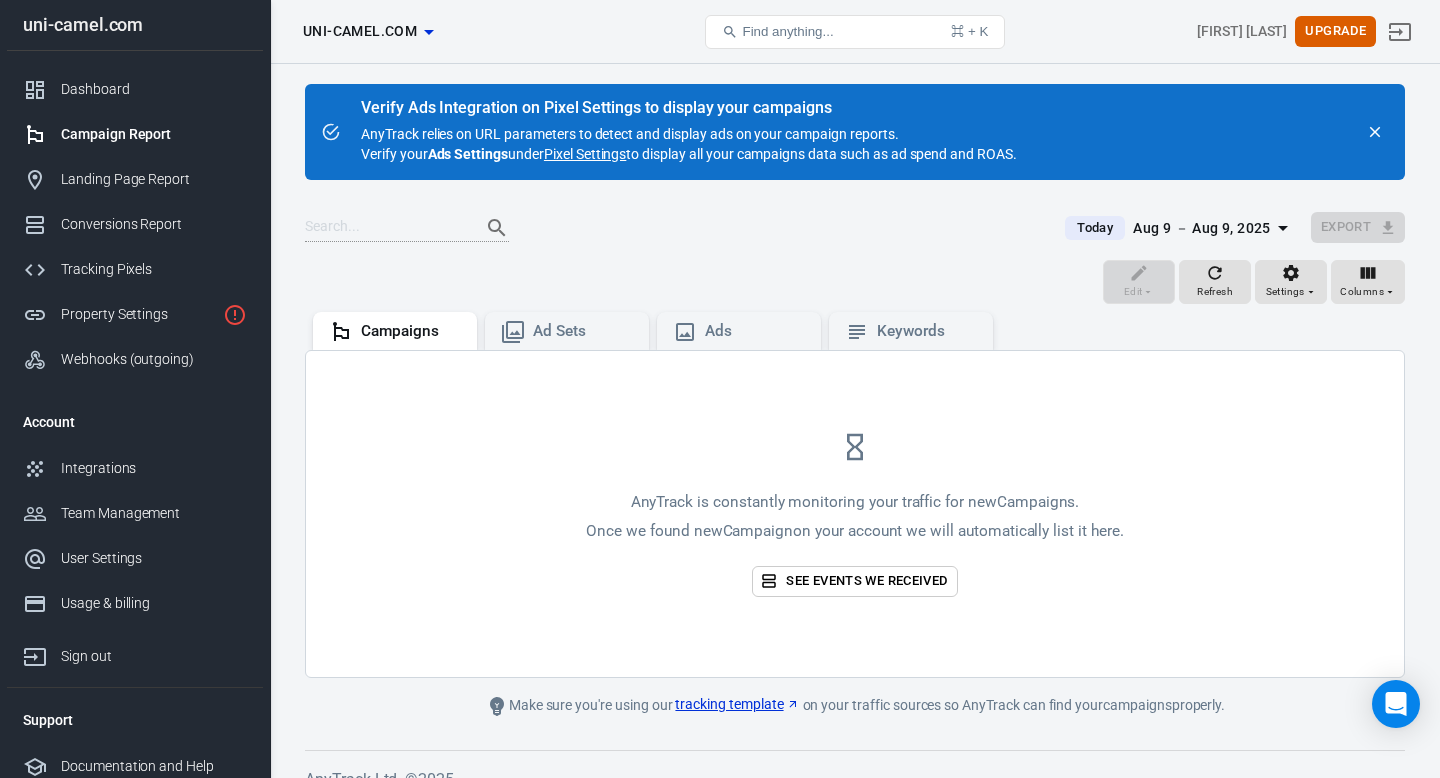 click on "Once we found new  Campaign  on your account we will automatically list it here." at bounding box center [854, 531] 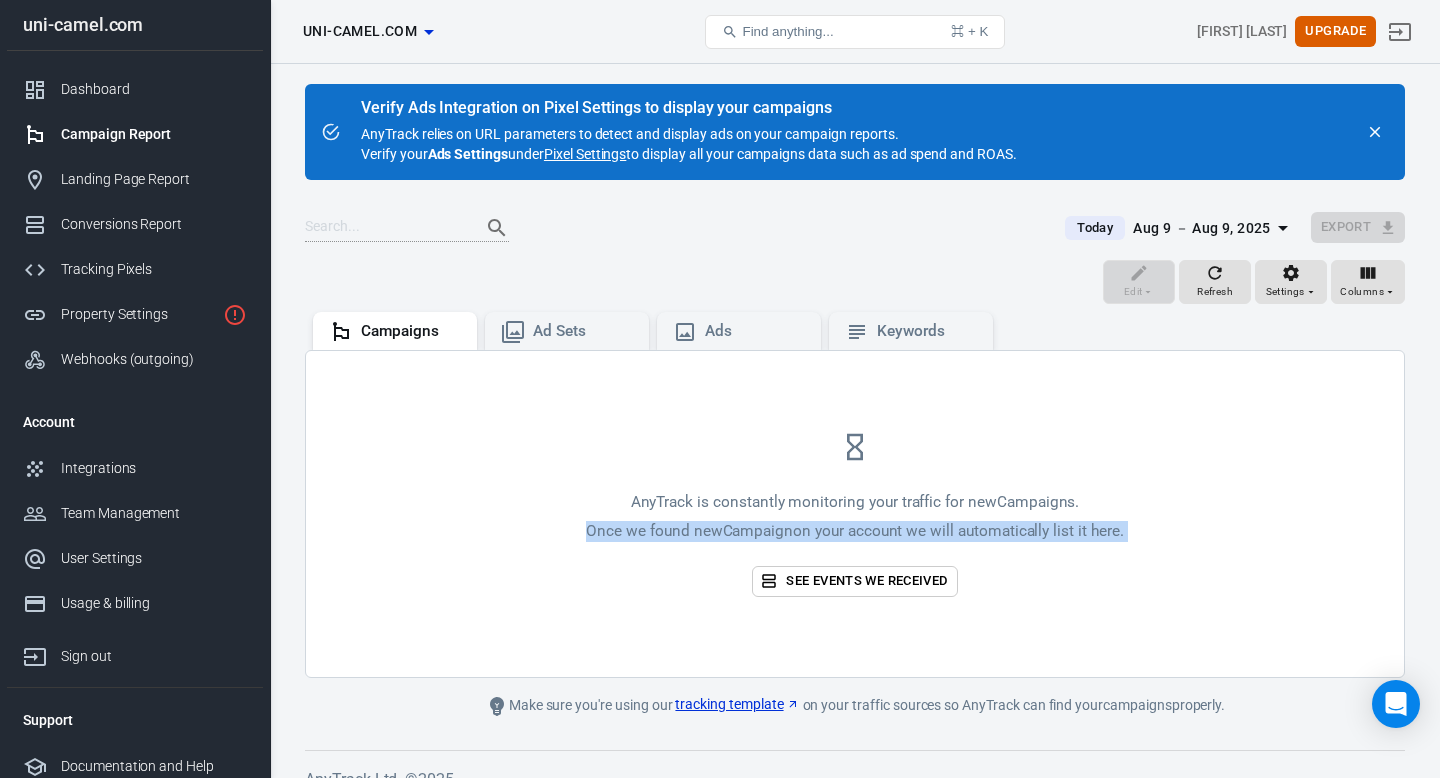 click on "Once we found new  Campaign  on your account we will automatically list it here." at bounding box center [854, 531] 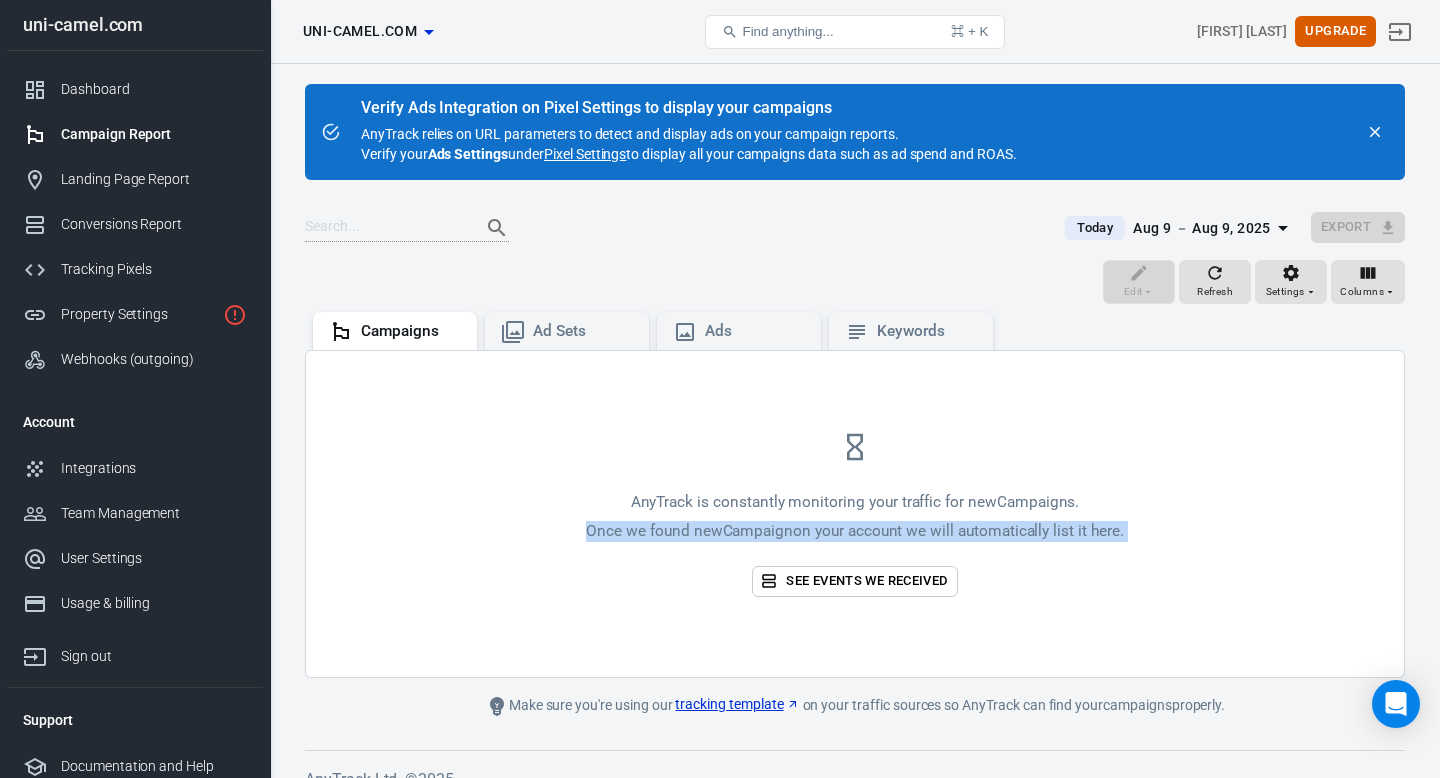 click on "AnyTrack is constantly monitoring your traffic for new  Campaigns . Once we found new  Campaign  on your account we will automatically list it here. See events we received" at bounding box center [855, 514] 